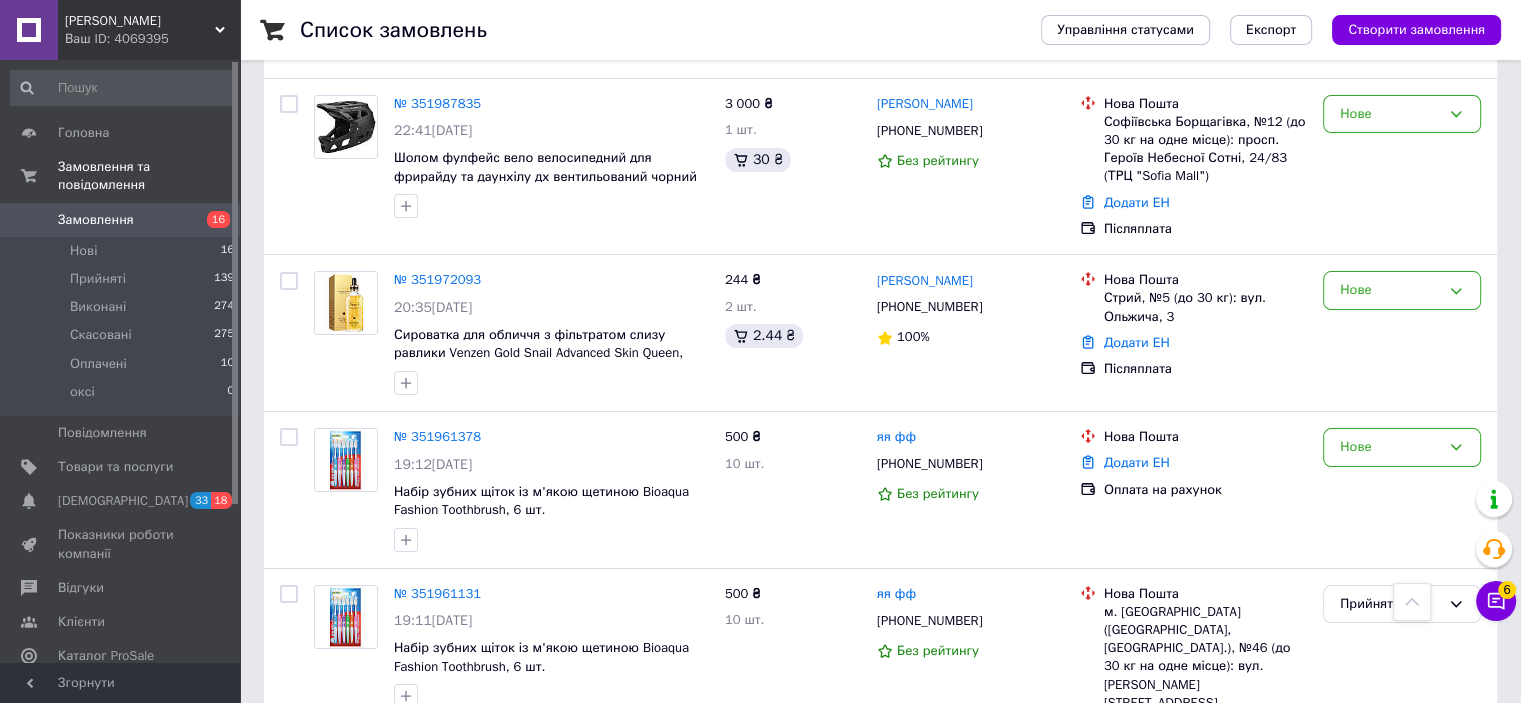 scroll, scrollTop: 0, scrollLeft: 0, axis: both 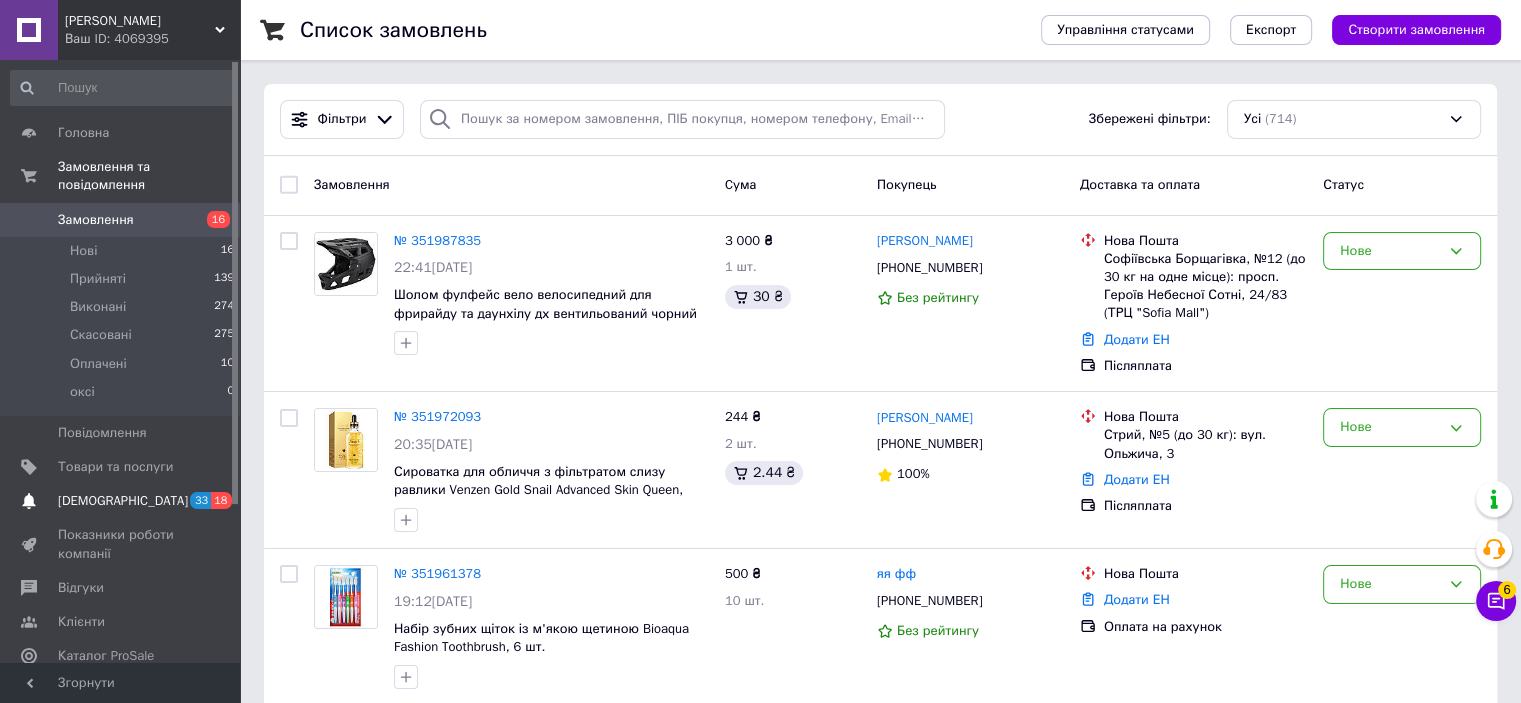 click on "[DEMOGRAPHIC_DATA]" at bounding box center (121, 501) 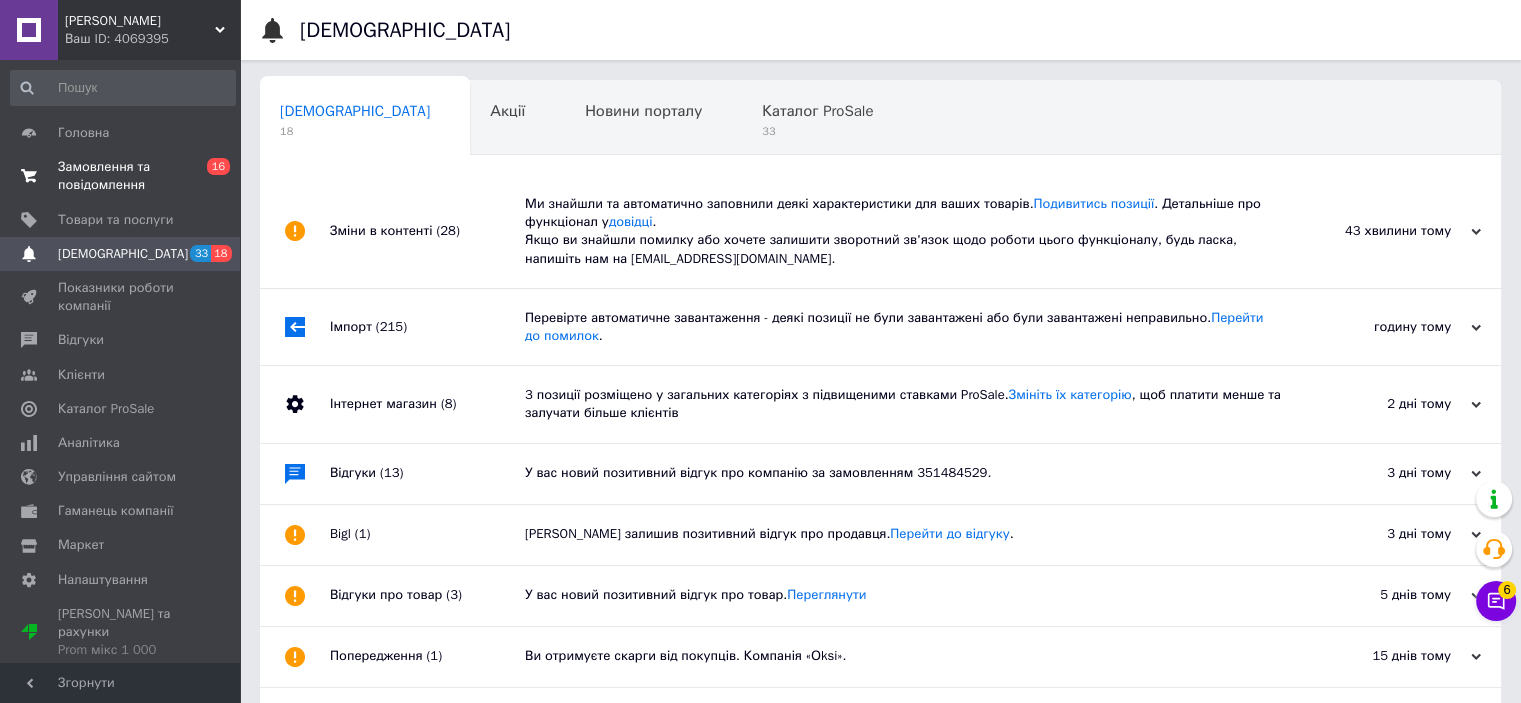click on "Замовлення та повідомлення" at bounding box center (121, 176) 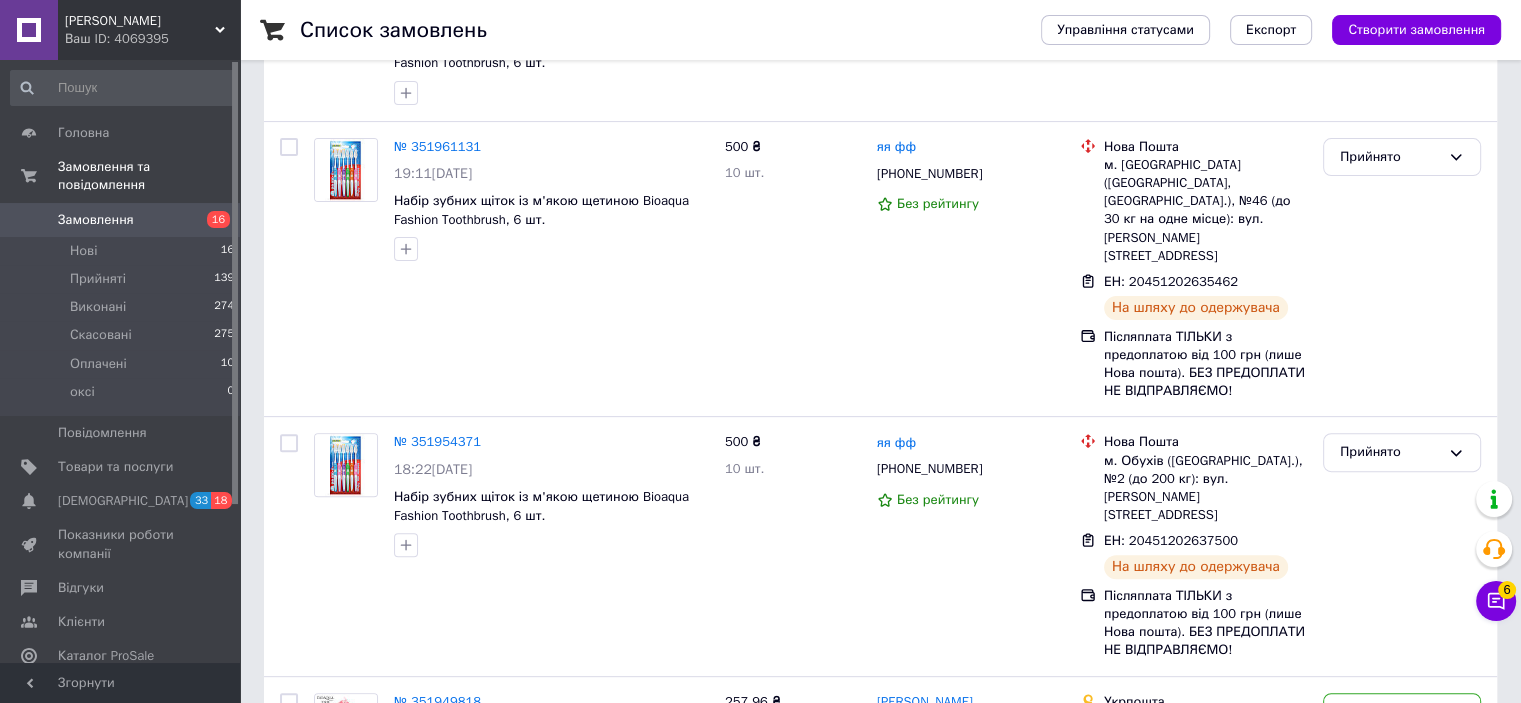 scroll, scrollTop: 700, scrollLeft: 0, axis: vertical 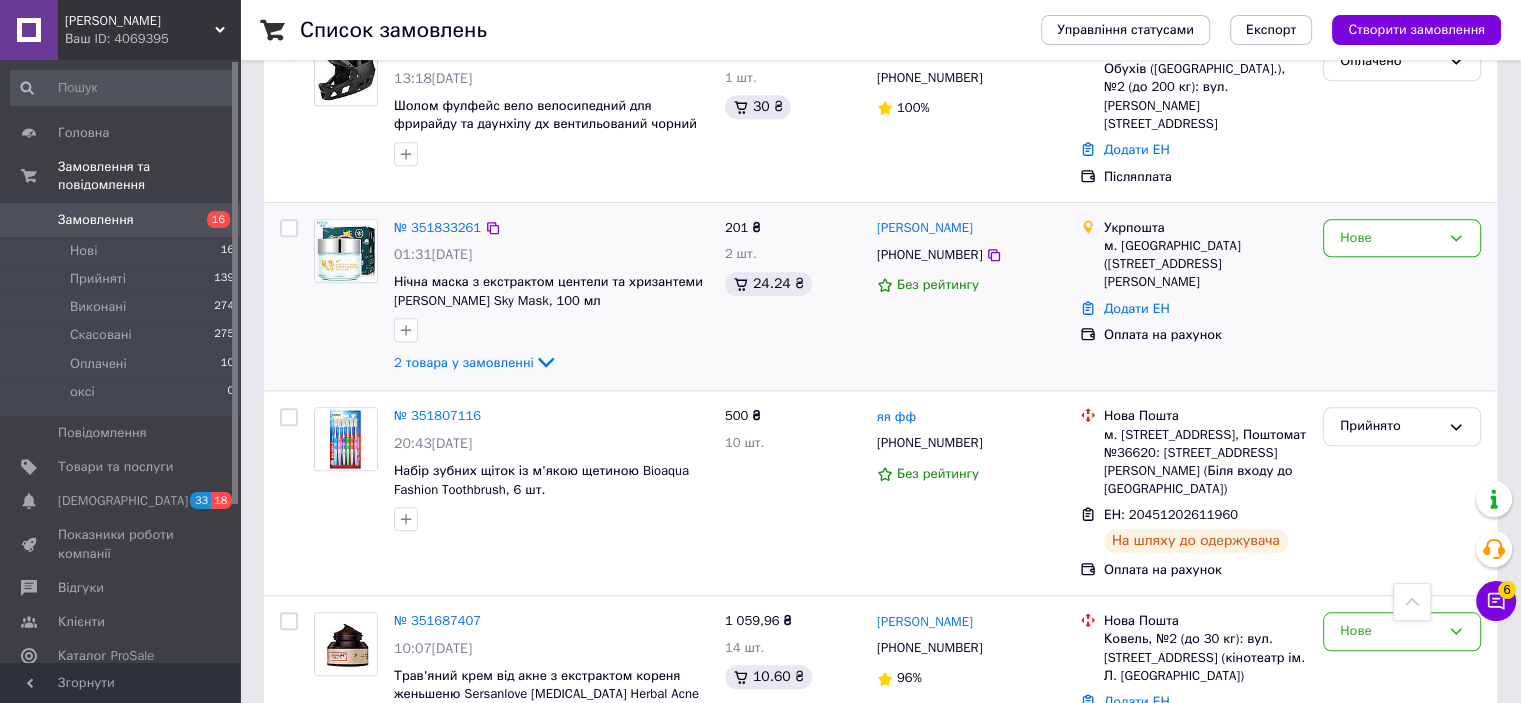 click on "Нові 16" at bounding box center (123, 251) 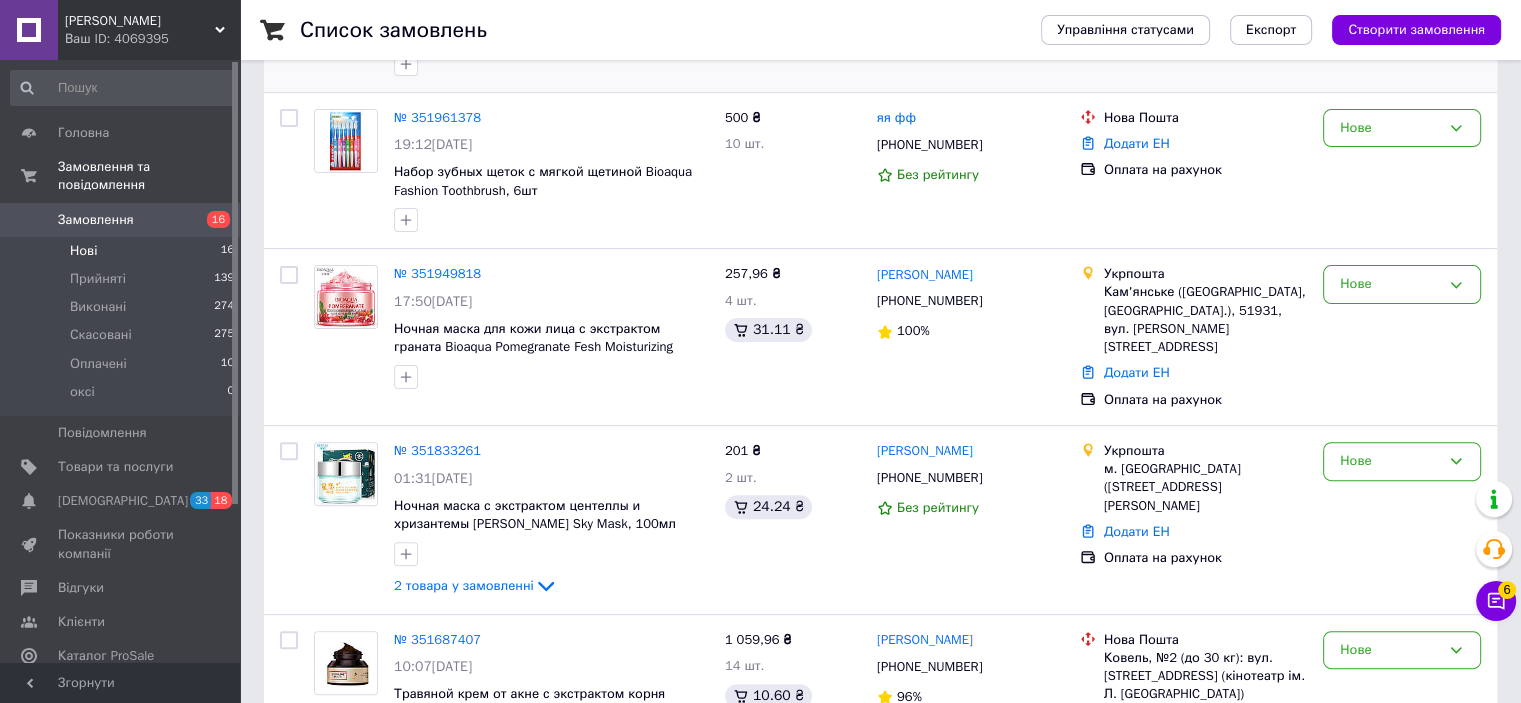scroll, scrollTop: 700, scrollLeft: 0, axis: vertical 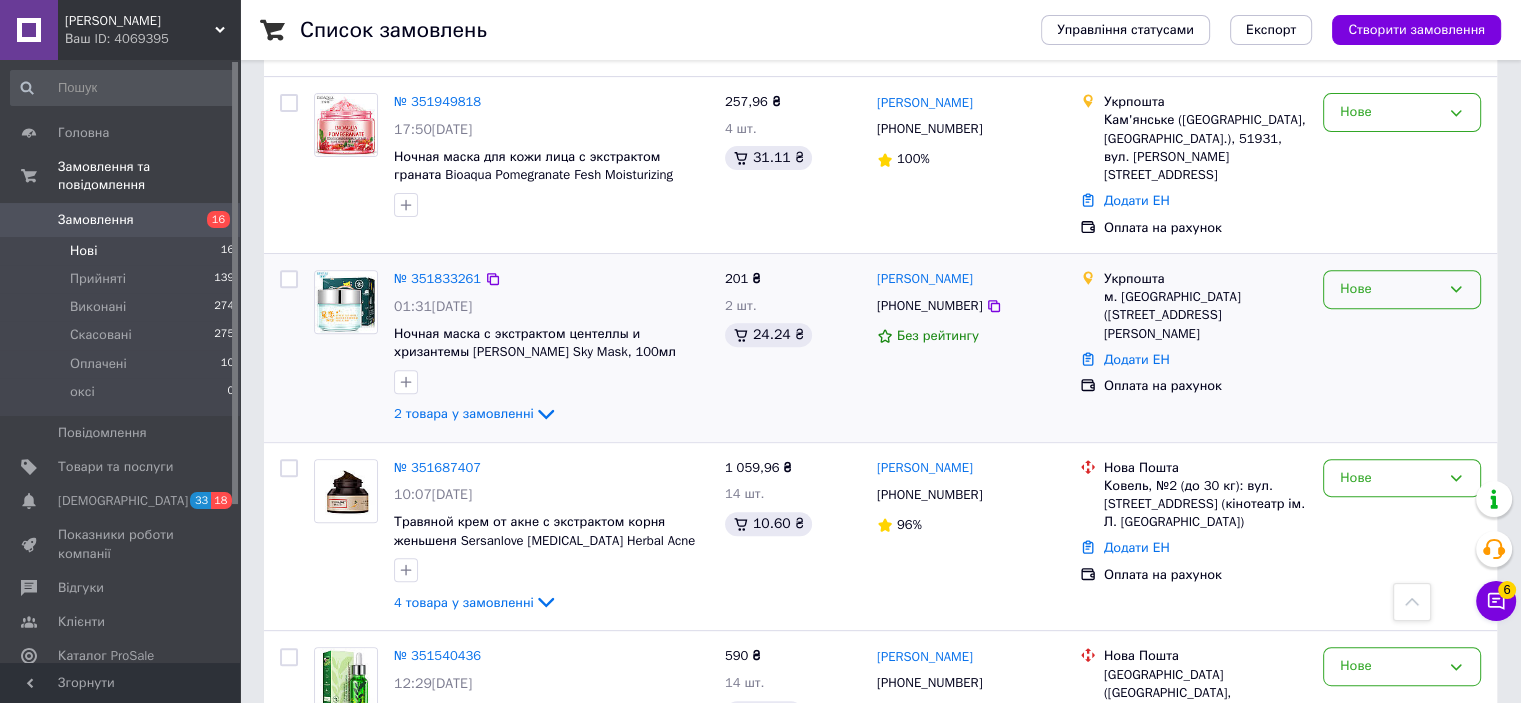 click on "Нове" at bounding box center [1390, 289] 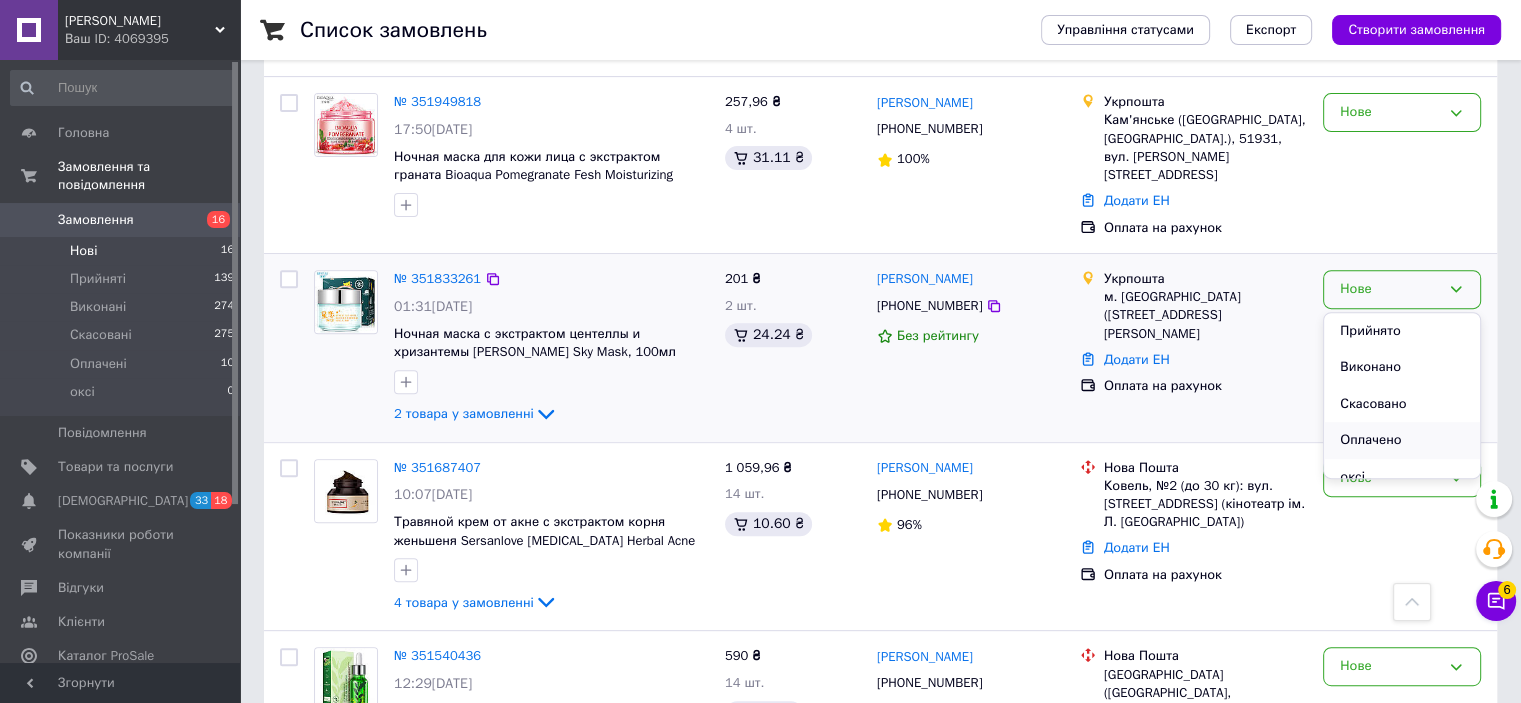 click on "Оплачено" at bounding box center [1402, 440] 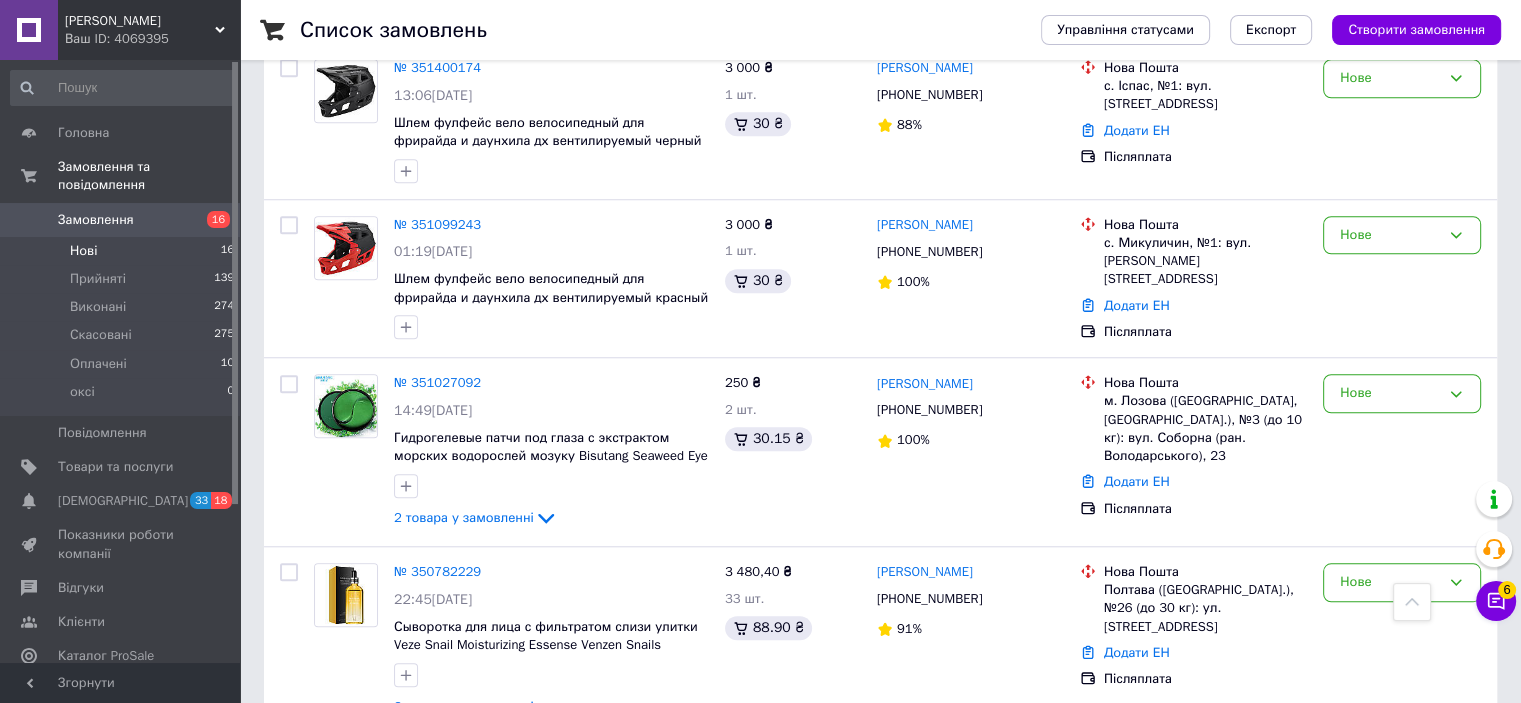 scroll, scrollTop: 1800, scrollLeft: 0, axis: vertical 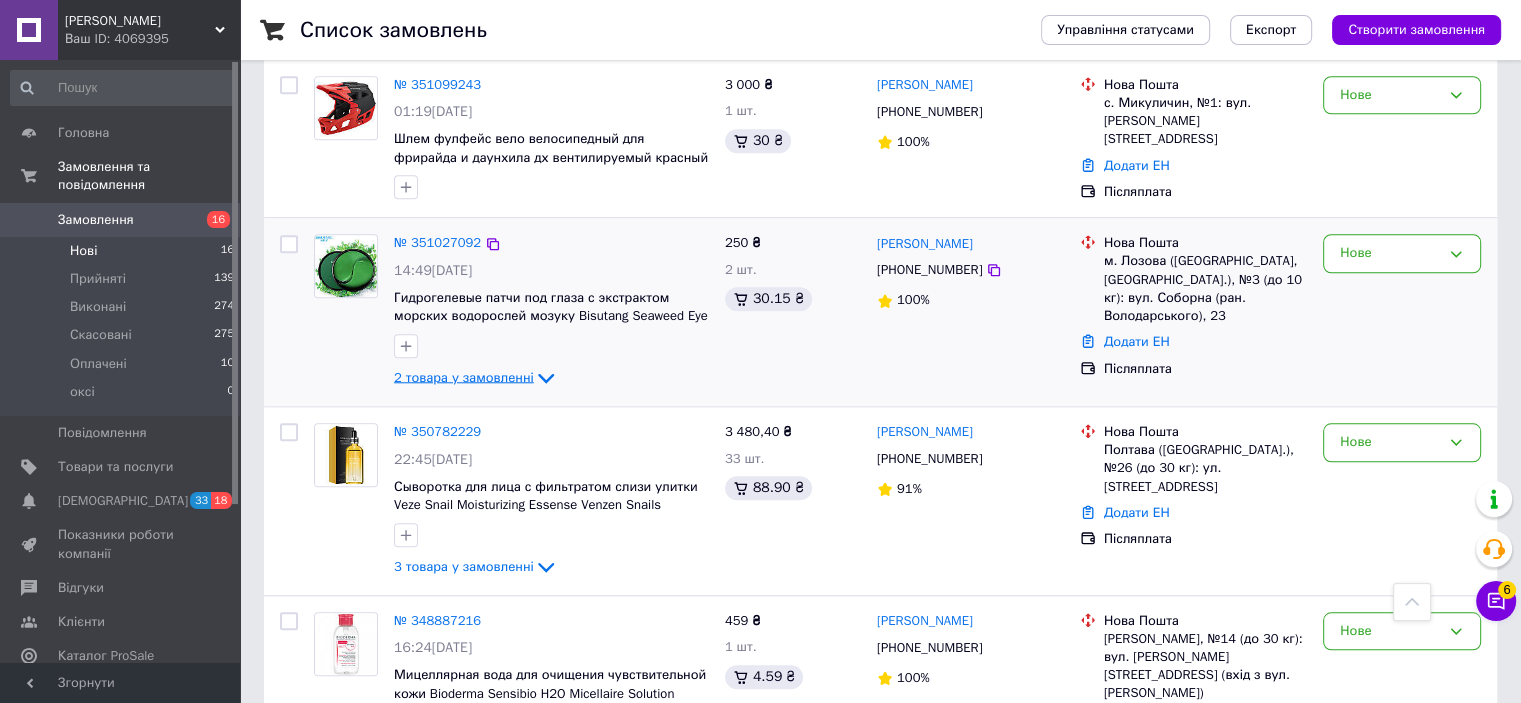 click 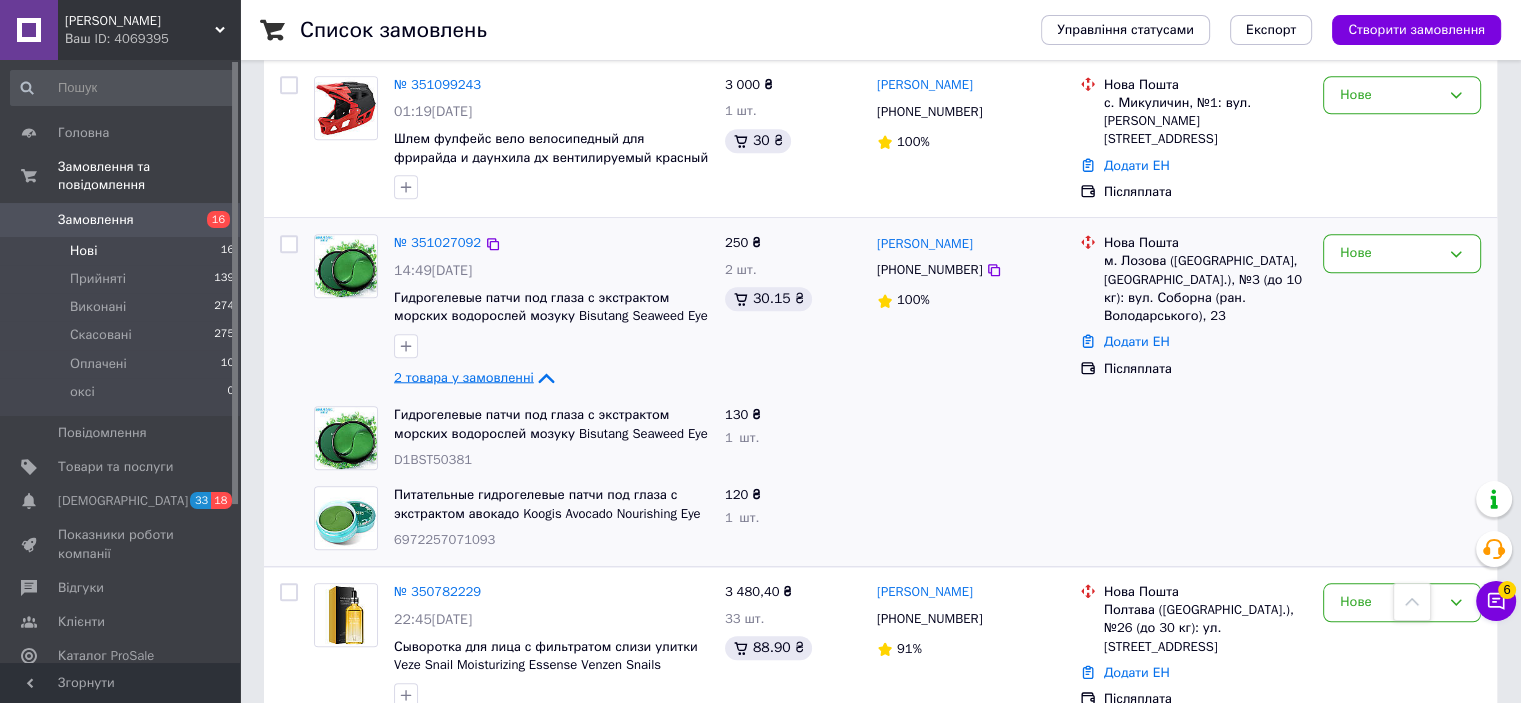 click 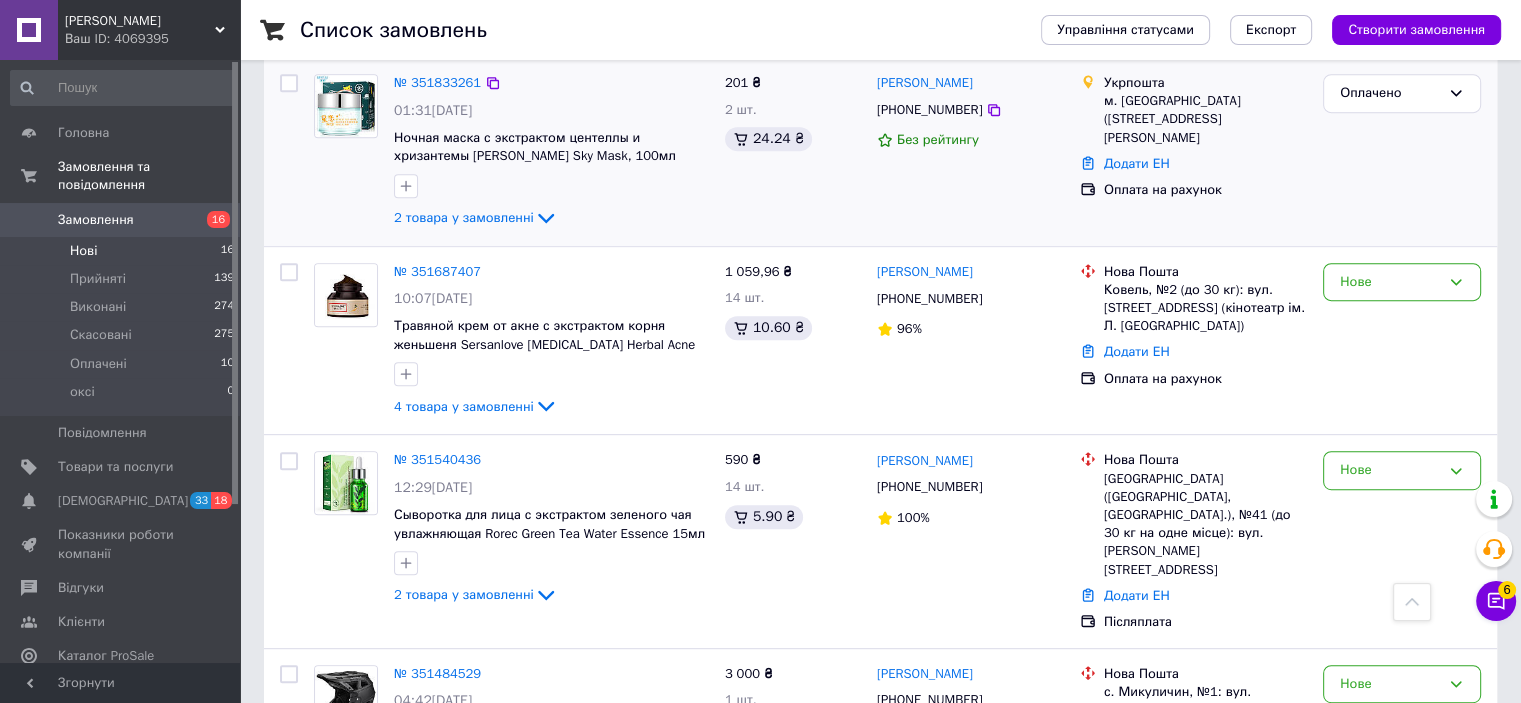 scroll, scrollTop: 900, scrollLeft: 0, axis: vertical 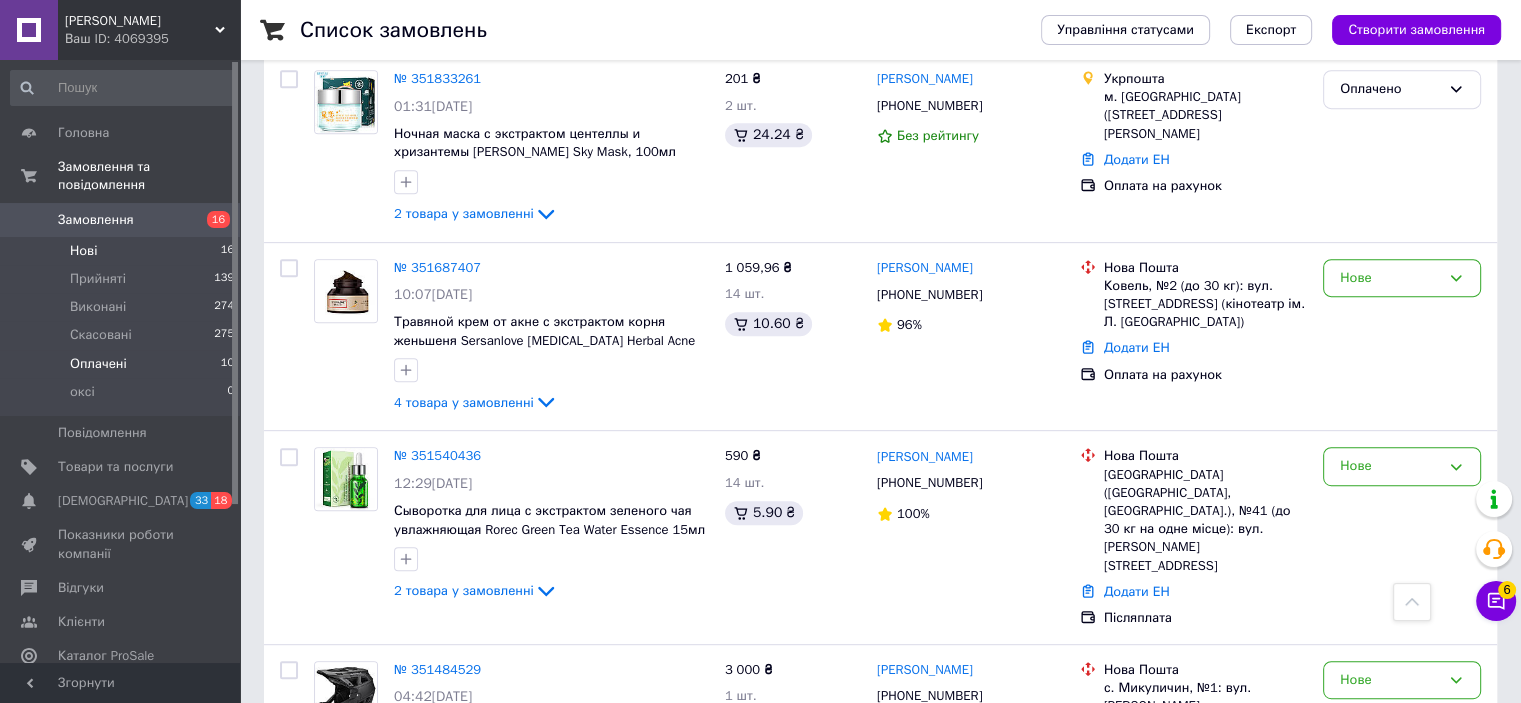 click on "Оплачені" at bounding box center (98, 364) 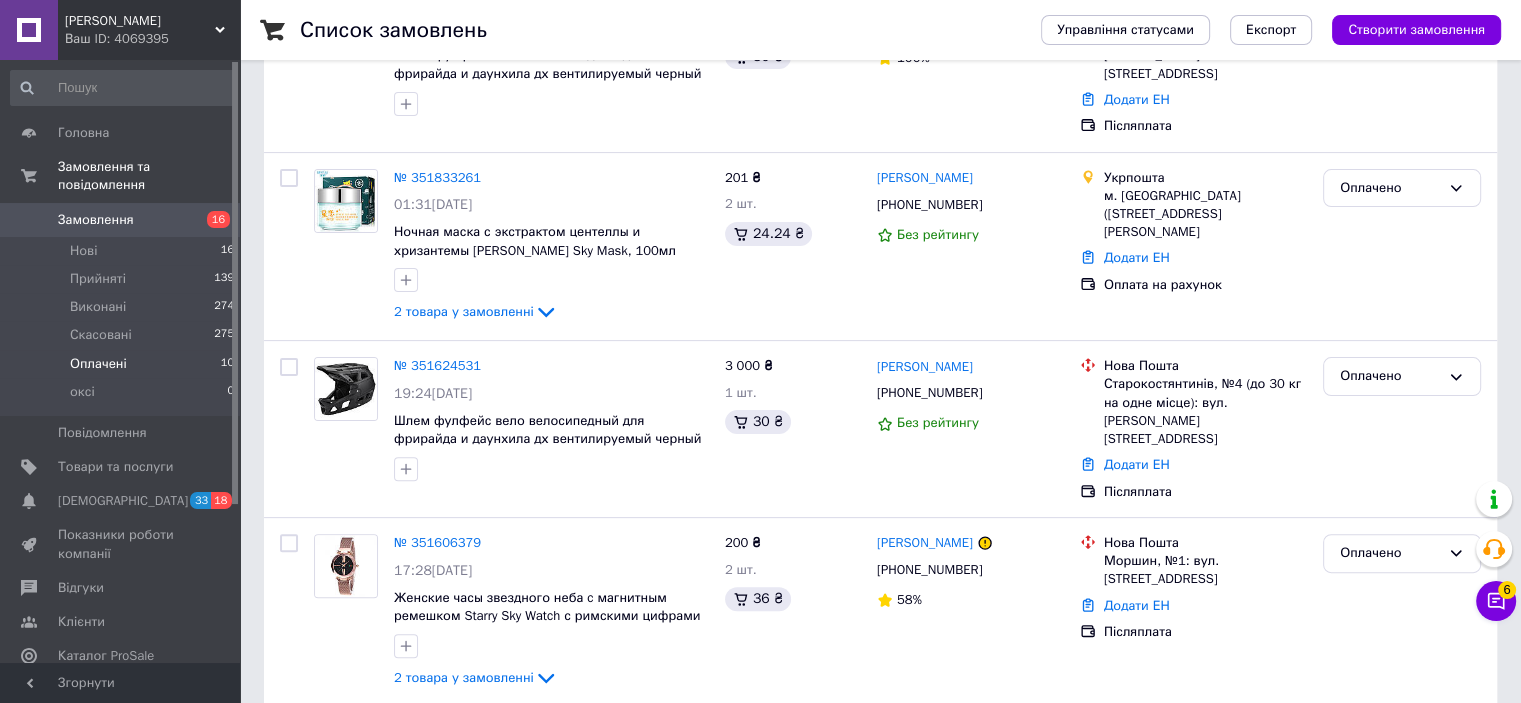 scroll, scrollTop: 600, scrollLeft: 0, axis: vertical 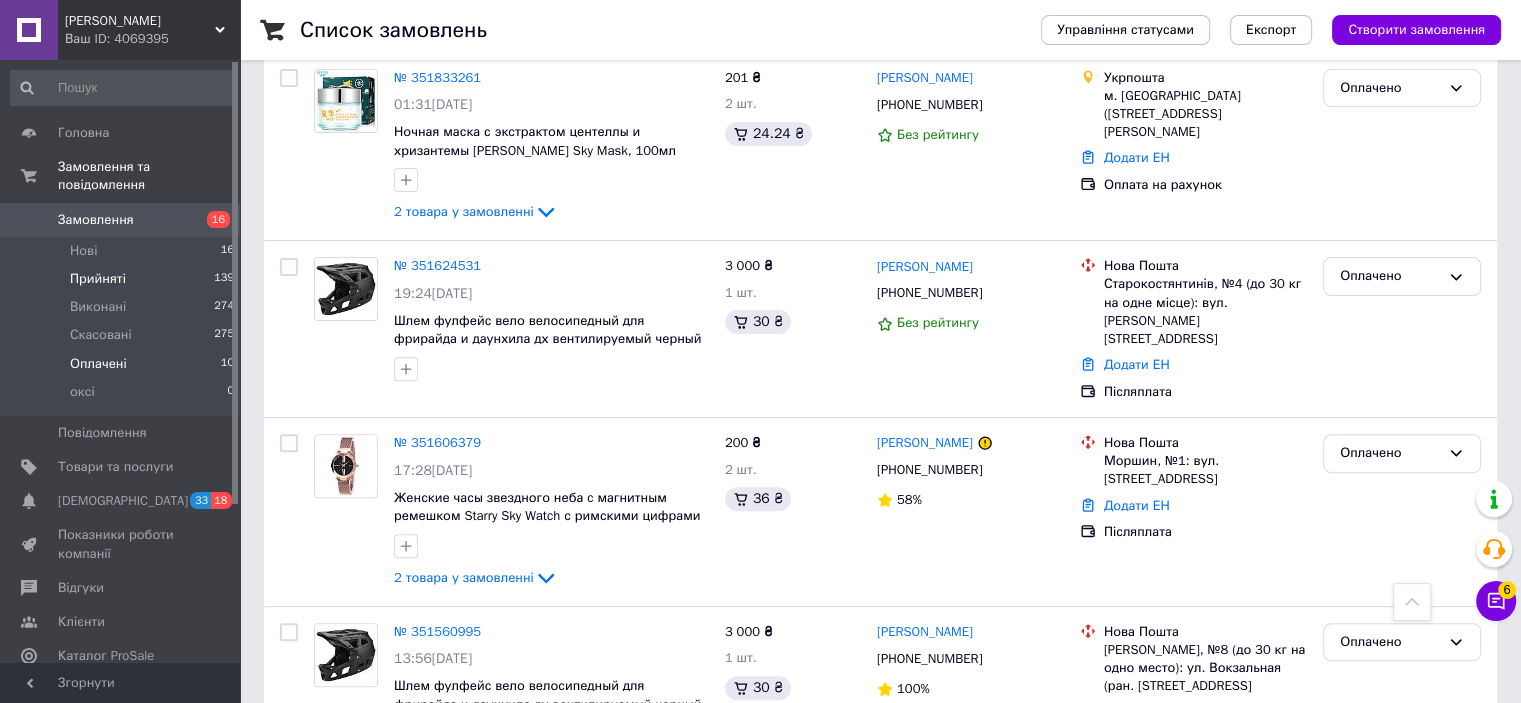 click on "Прийняті 139" at bounding box center [123, 279] 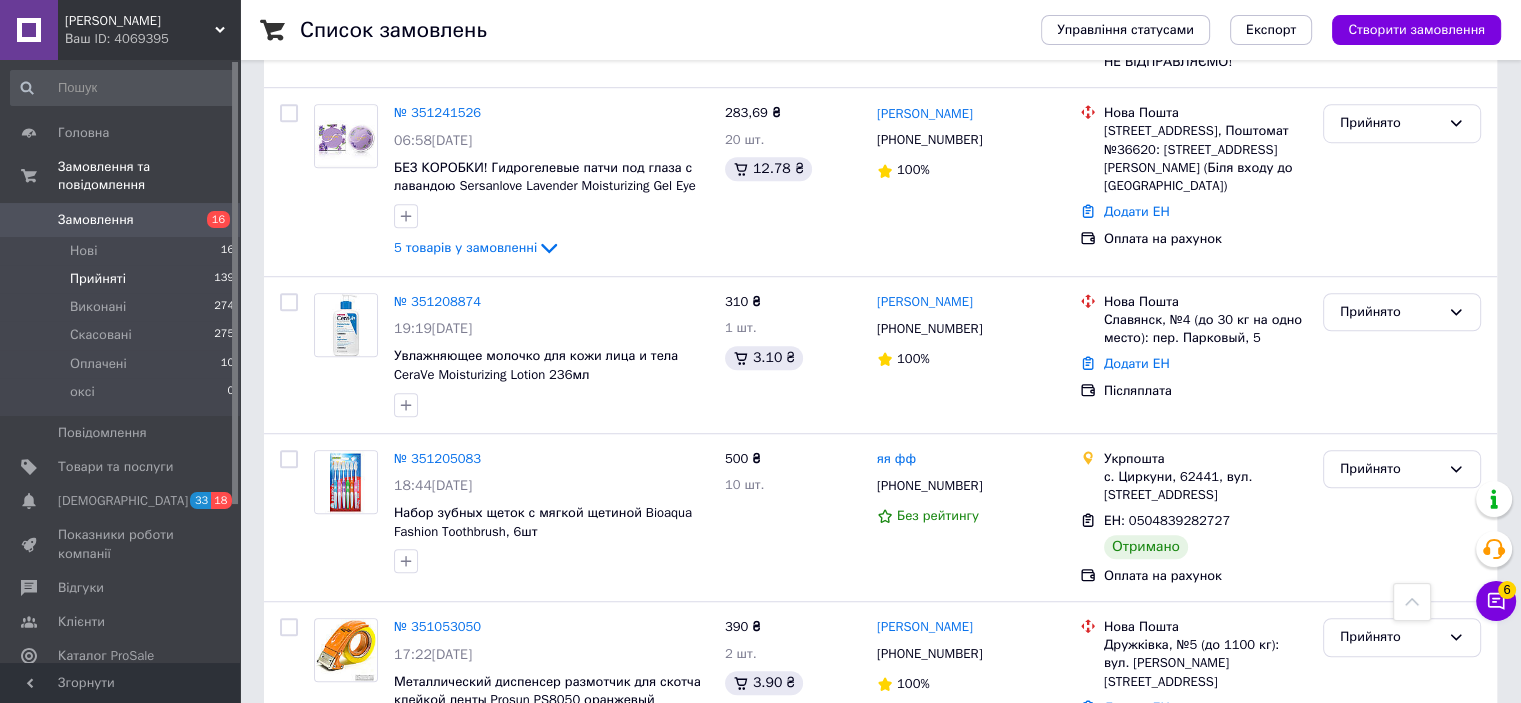 scroll, scrollTop: 1600, scrollLeft: 0, axis: vertical 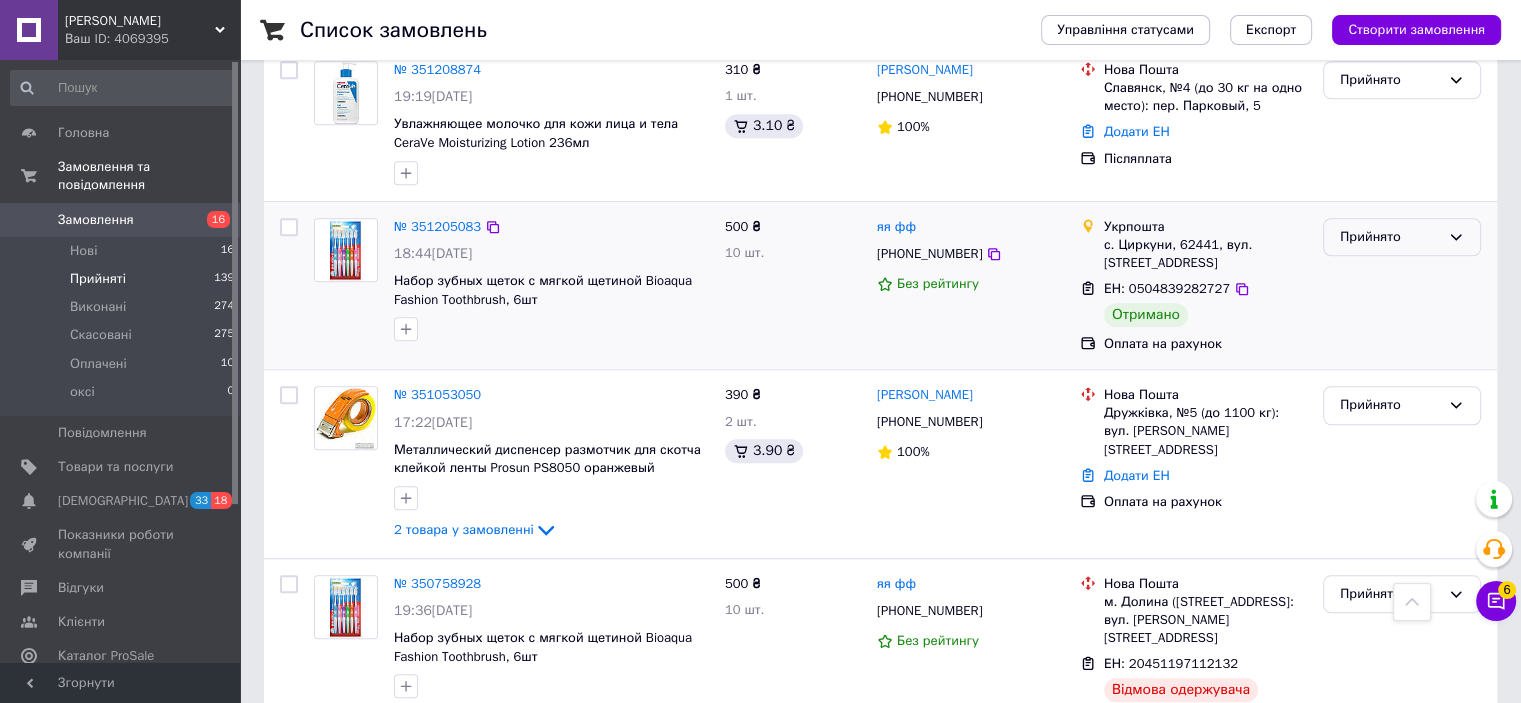 click on "Прийнято" at bounding box center (1390, 237) 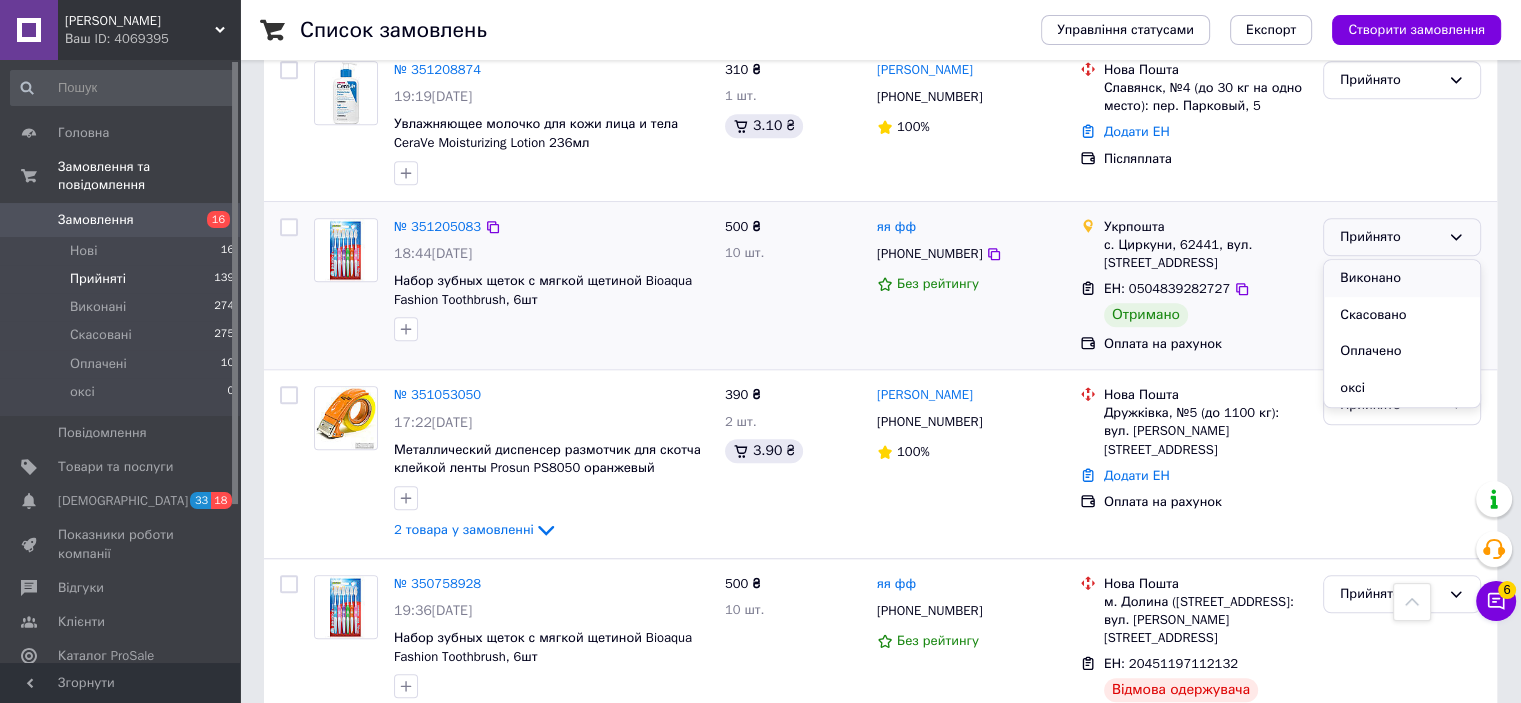 click on "Виконано" at bounding box center [1402, 278] 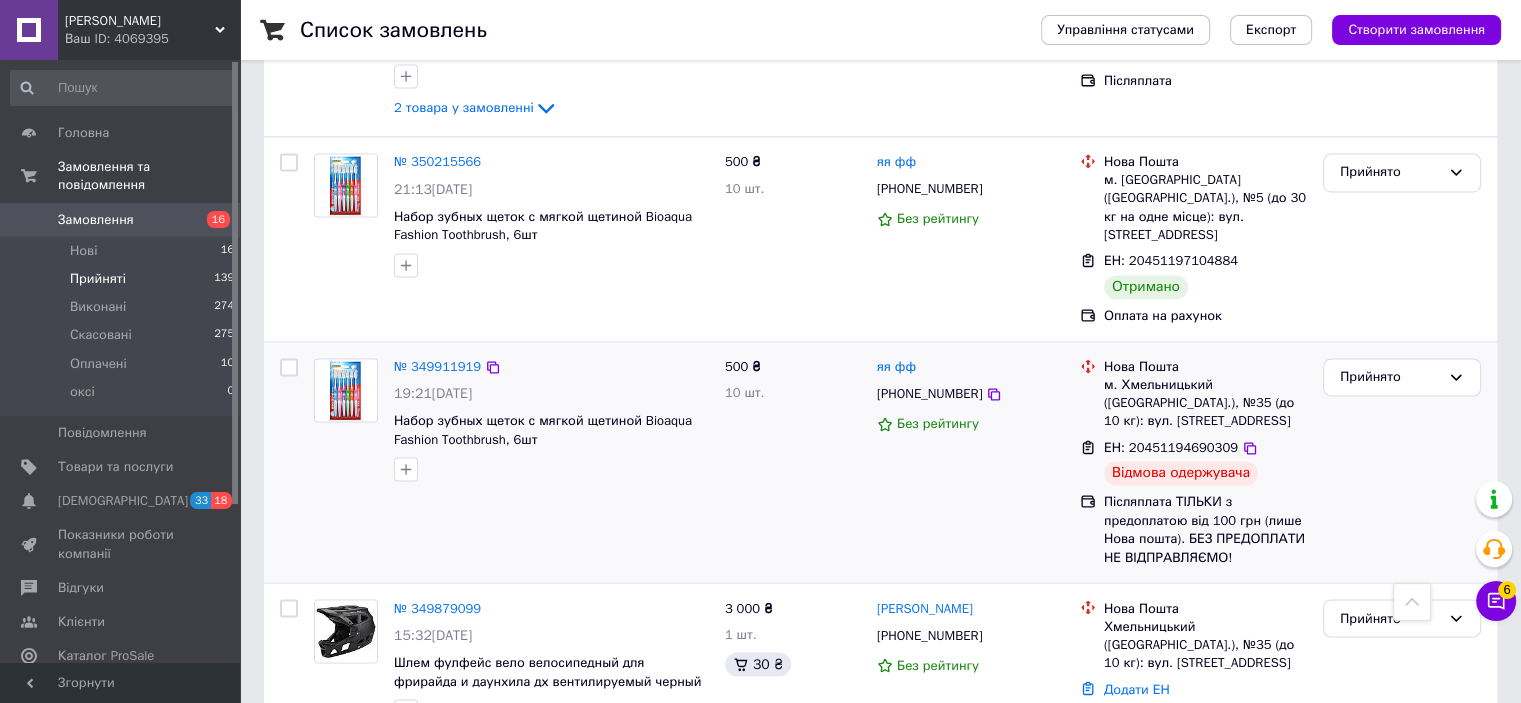 scroll, scrollTop: 3400, scrollLeft: 0, axis: vertical 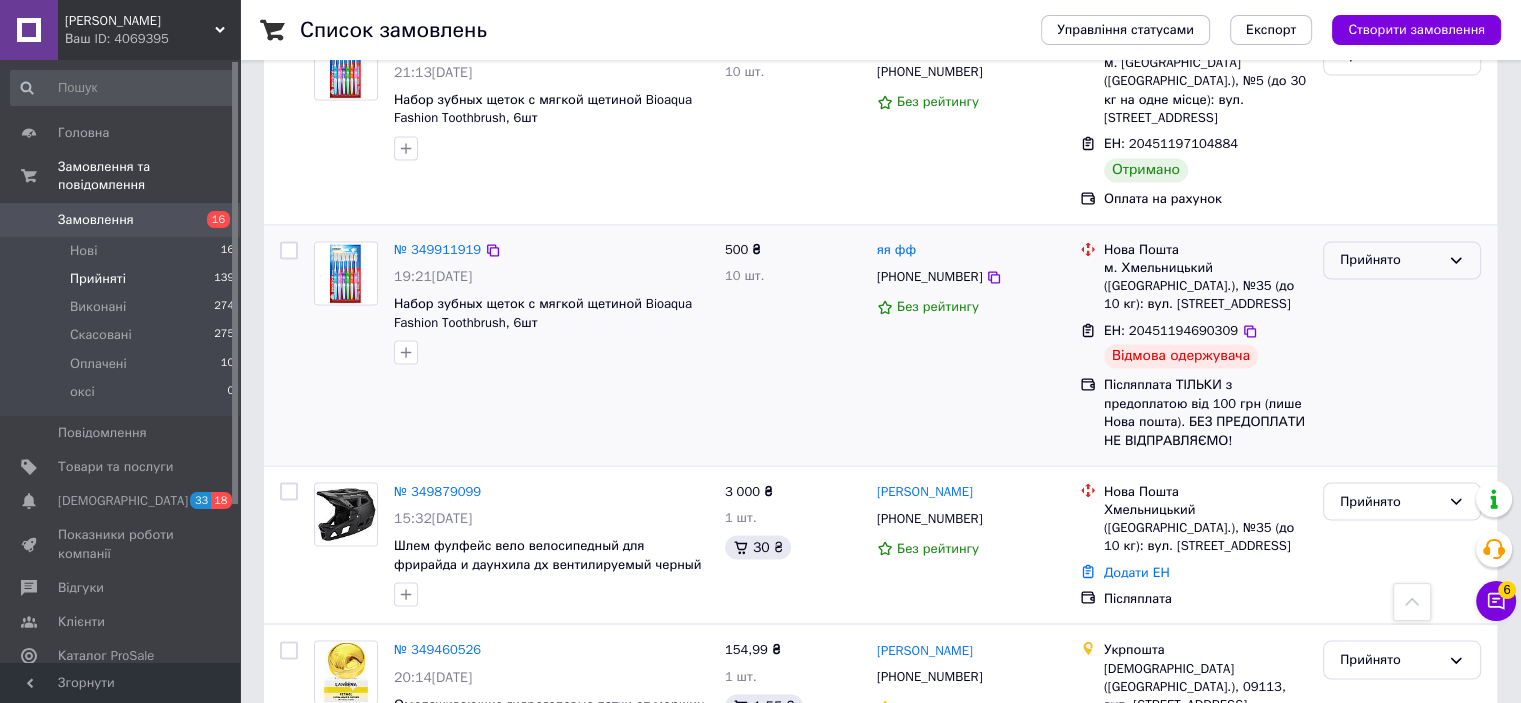 click on "Прийнято" at bounding box center [1390, 260] 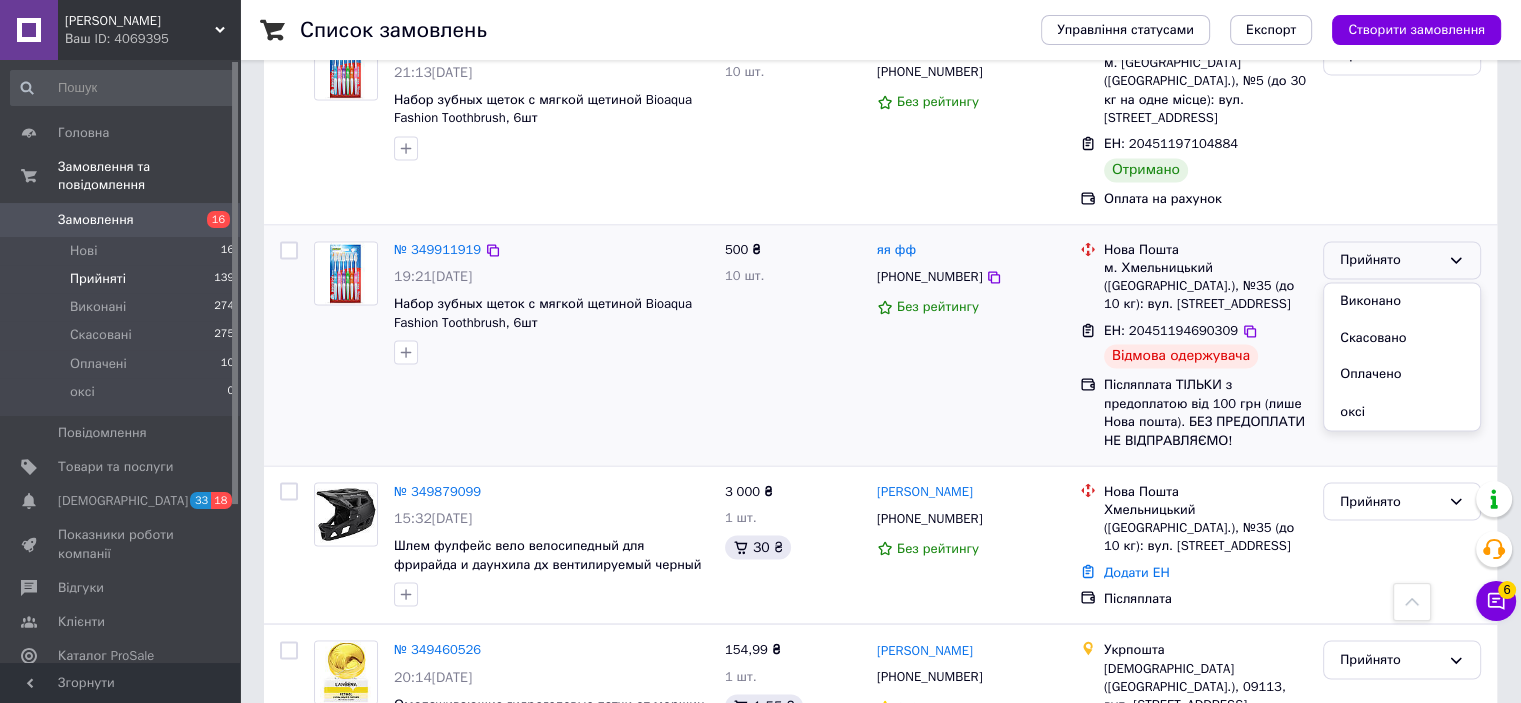 click on "№ 349911919 19:21[DATE] Набор зубных щеток с мягкой щетиной Bioaqua Fashion Toothbrush, 6шт" at bounding box center [511, 345] 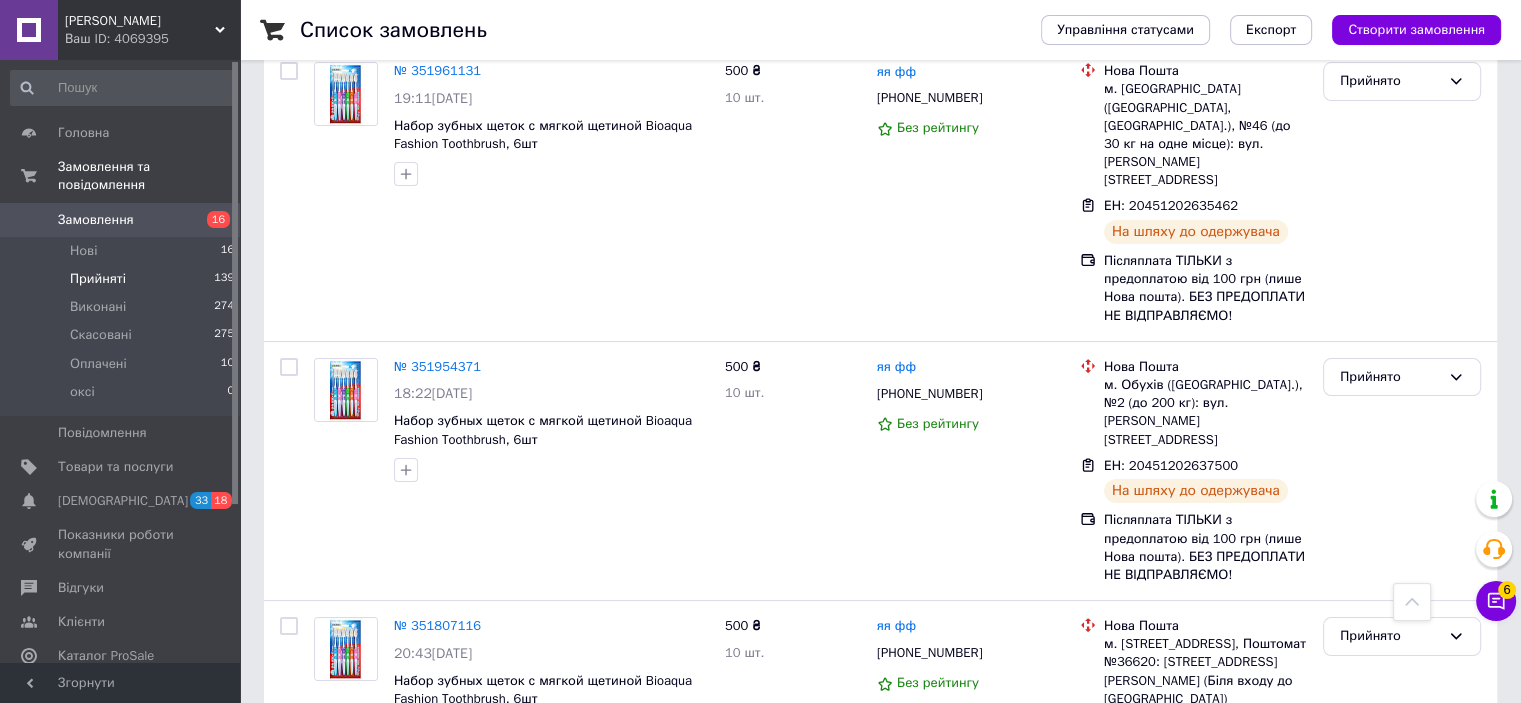 scroll, scrollTop: 100, scrollLeft: 0, axis: vertical 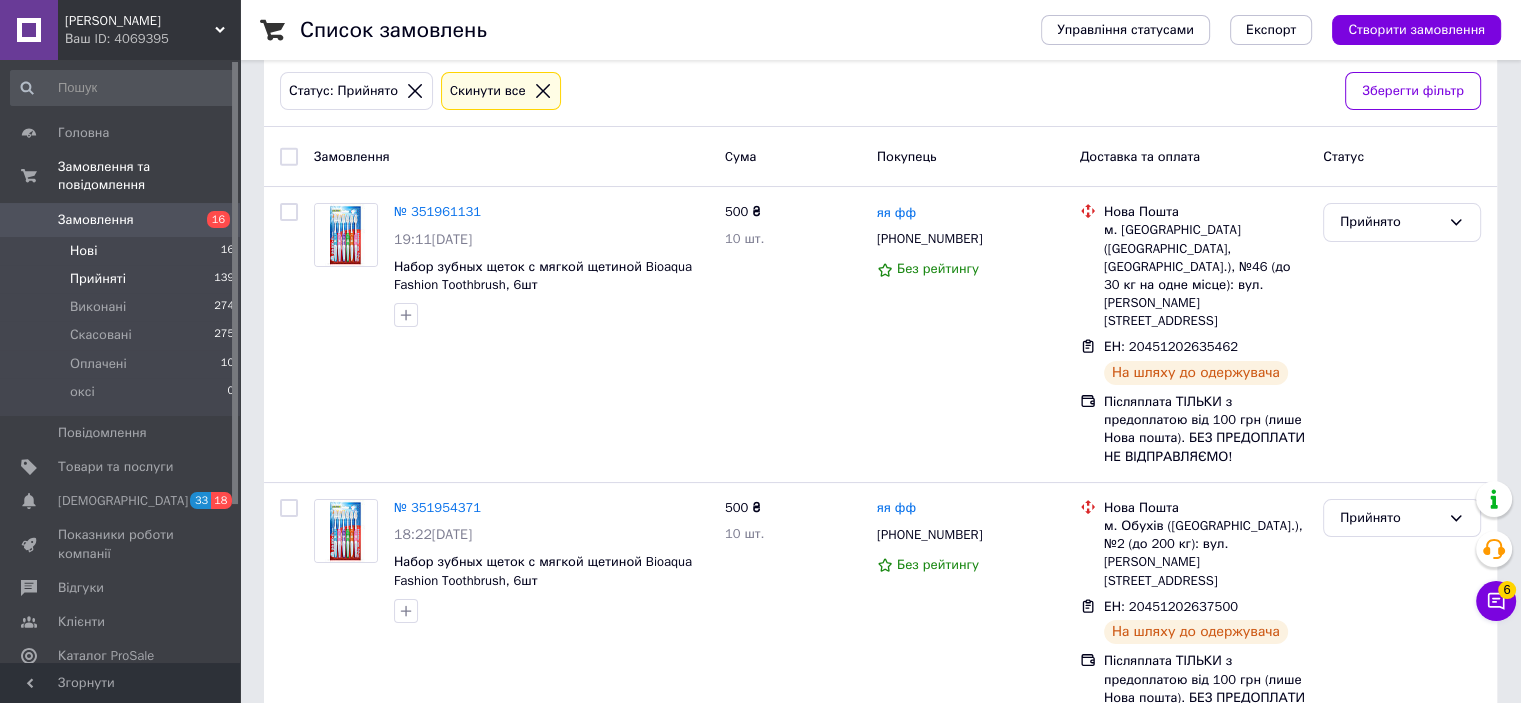click on "Нові 16" at bounding box center (123, 251) 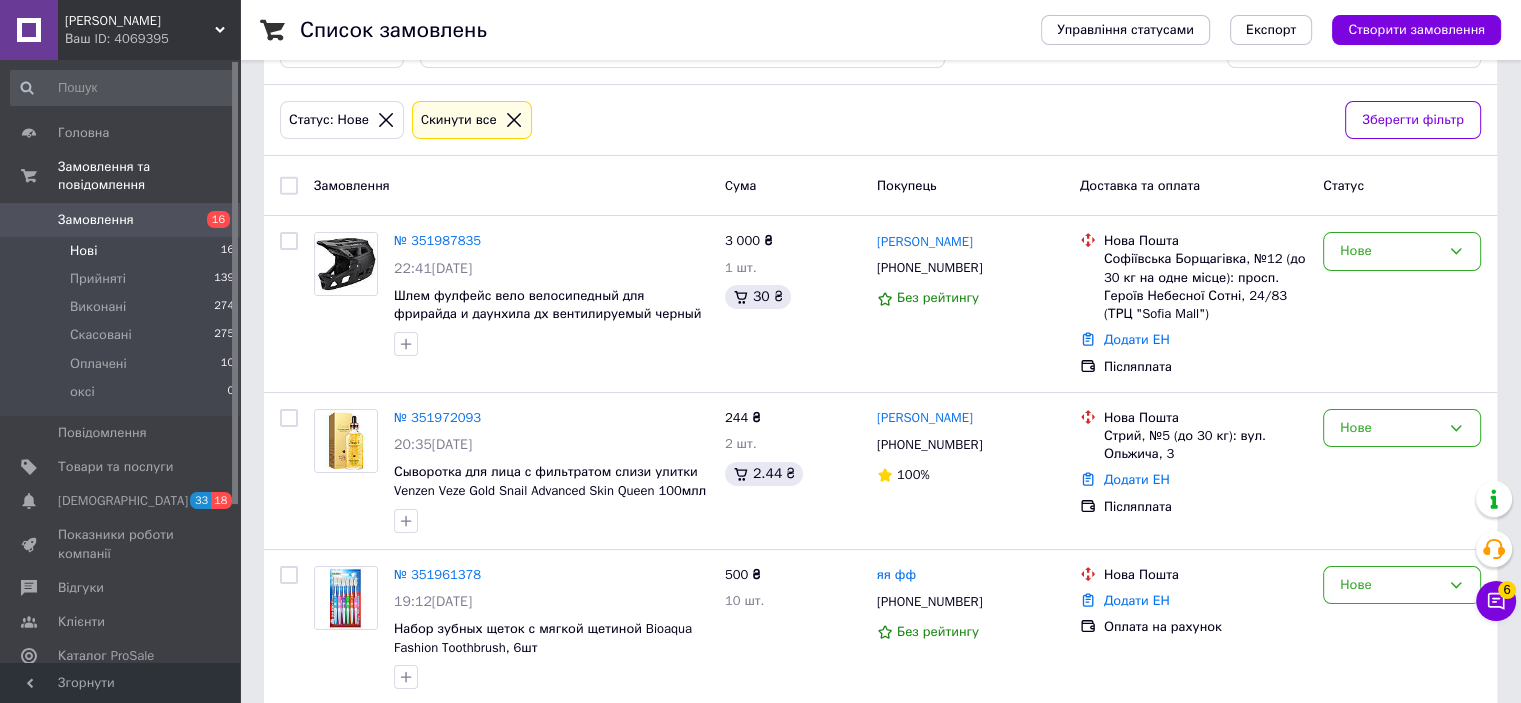 scroll, scrollTop: 0, scrollLeft: 0, axis: both 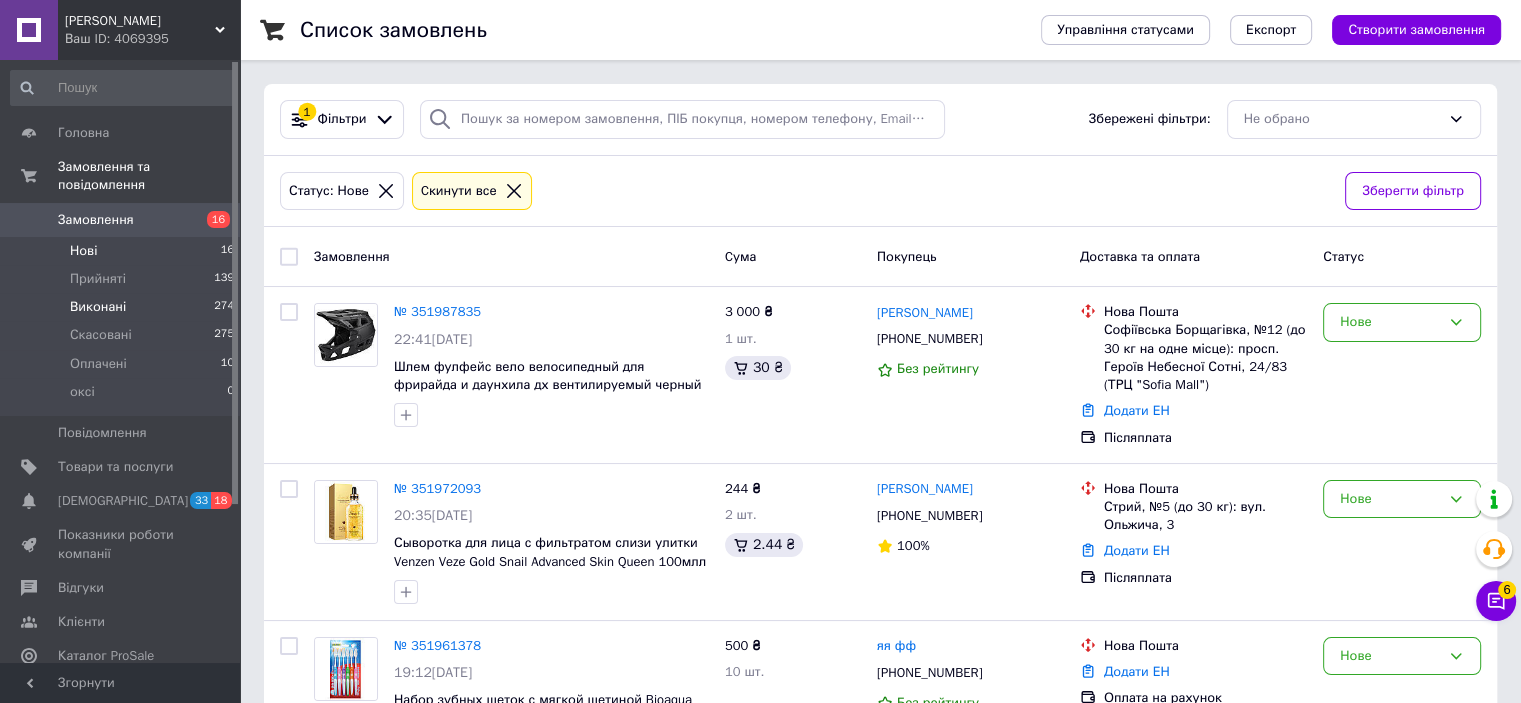 click on "Виконані 274" at bounding box center (123, 307) 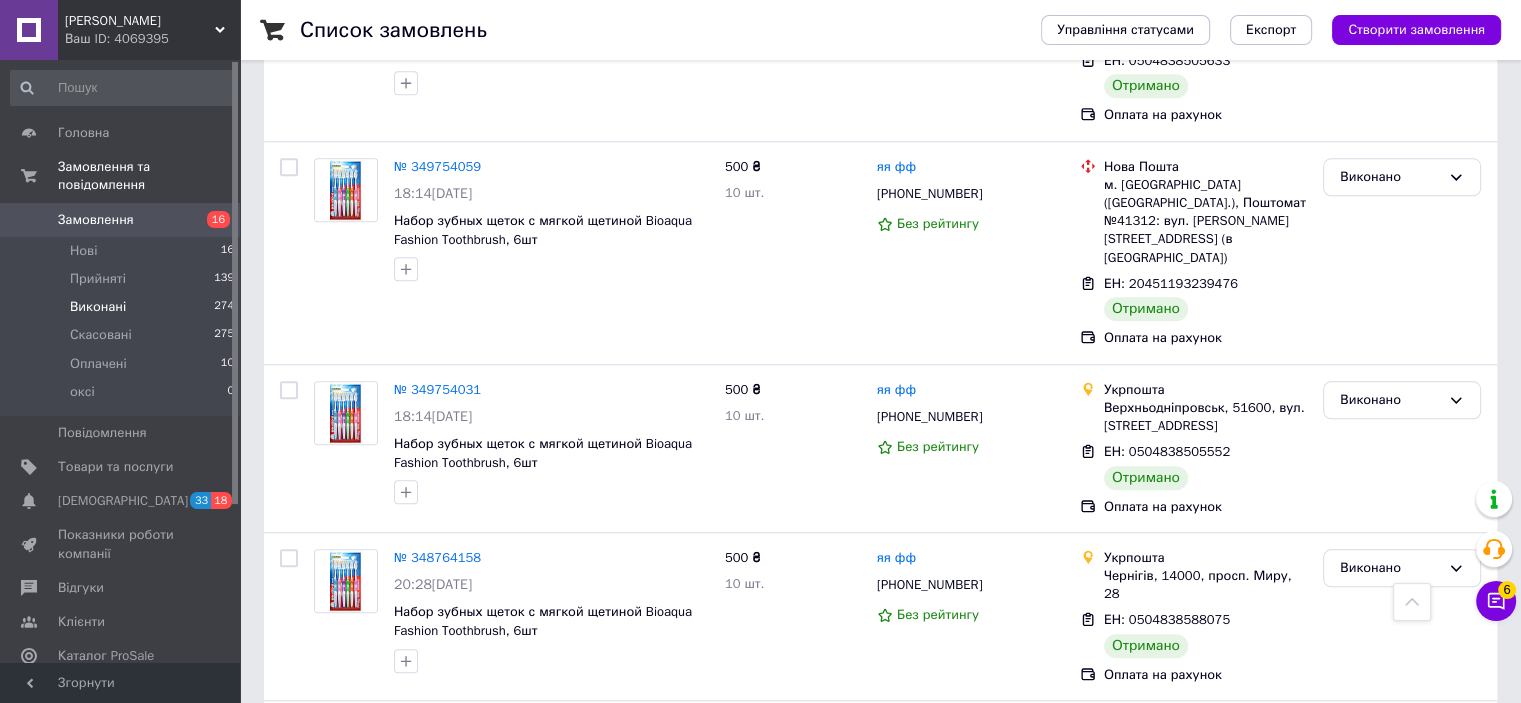 scroll, scrollTop: 2200, scrollLeft: 0, axis: vertical 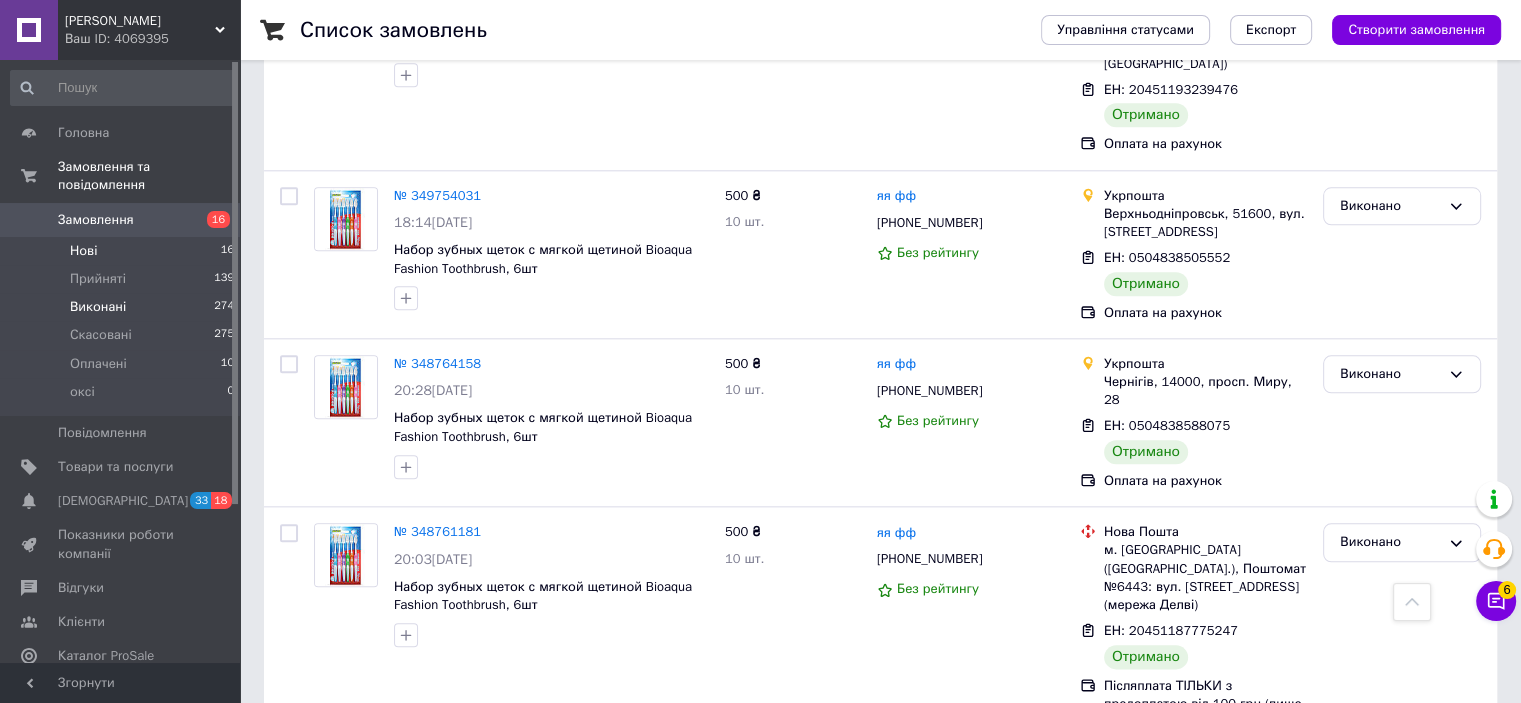 click on "Нові 16" at bounding box center (123, 251) 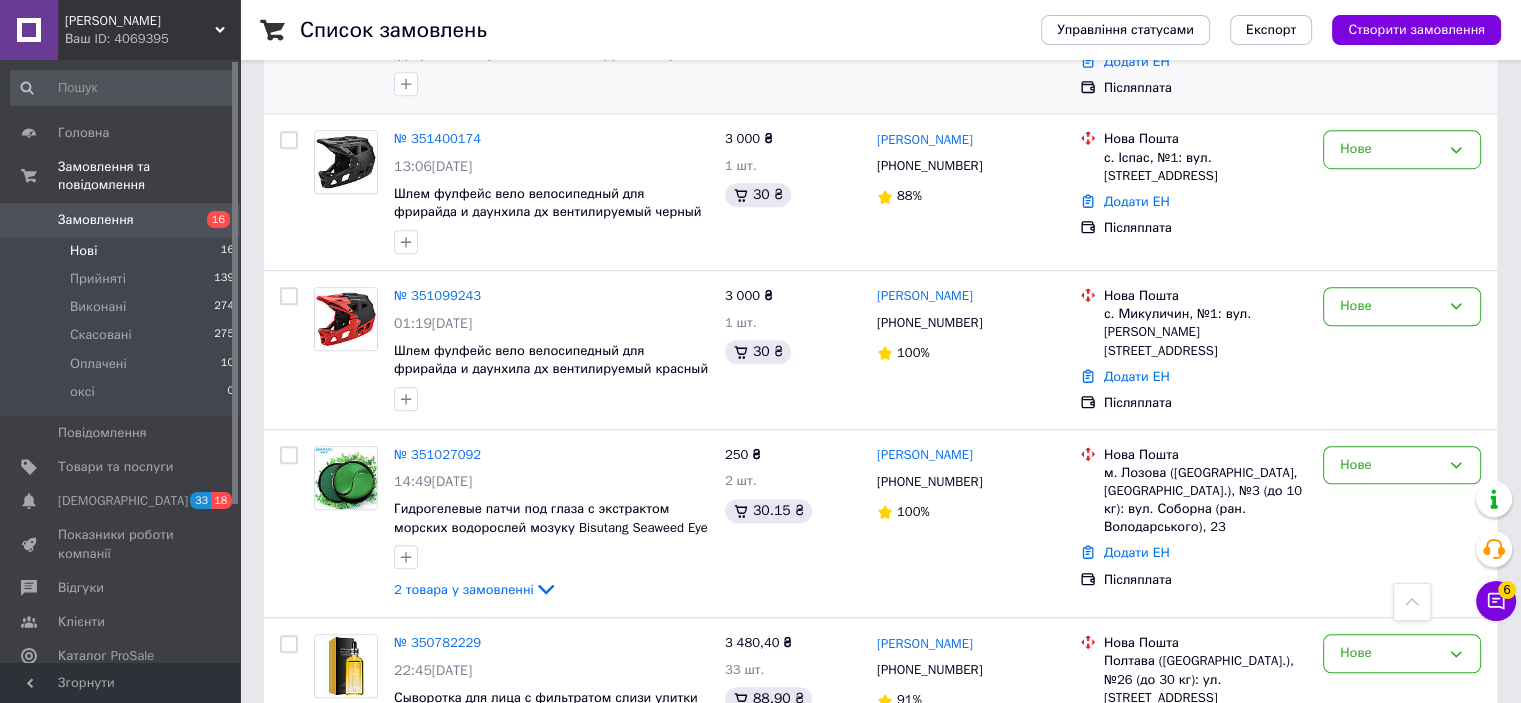 scroll, scrollTop: 1600, scrollLeft: 0, axis: vertical 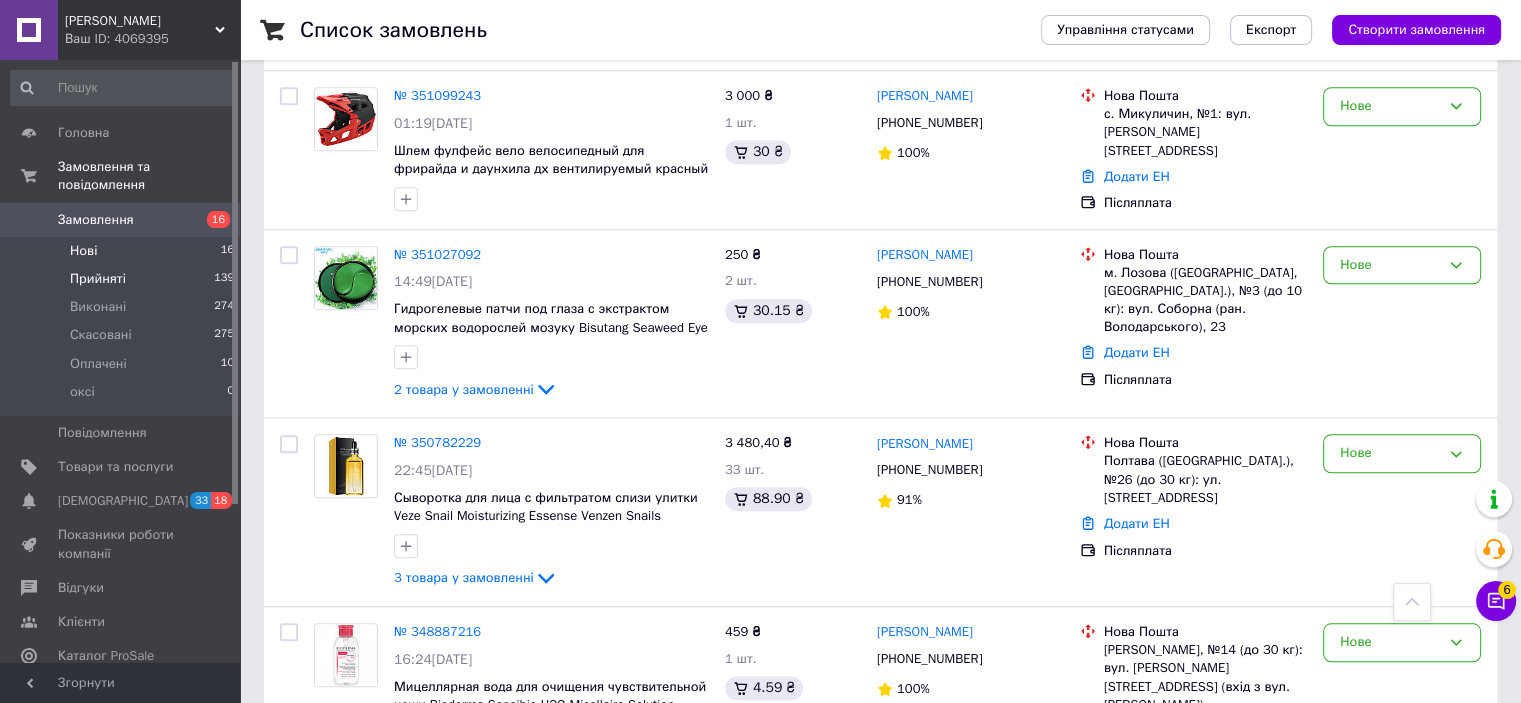 click on "Прийняті" at bounding box center [98, 279] 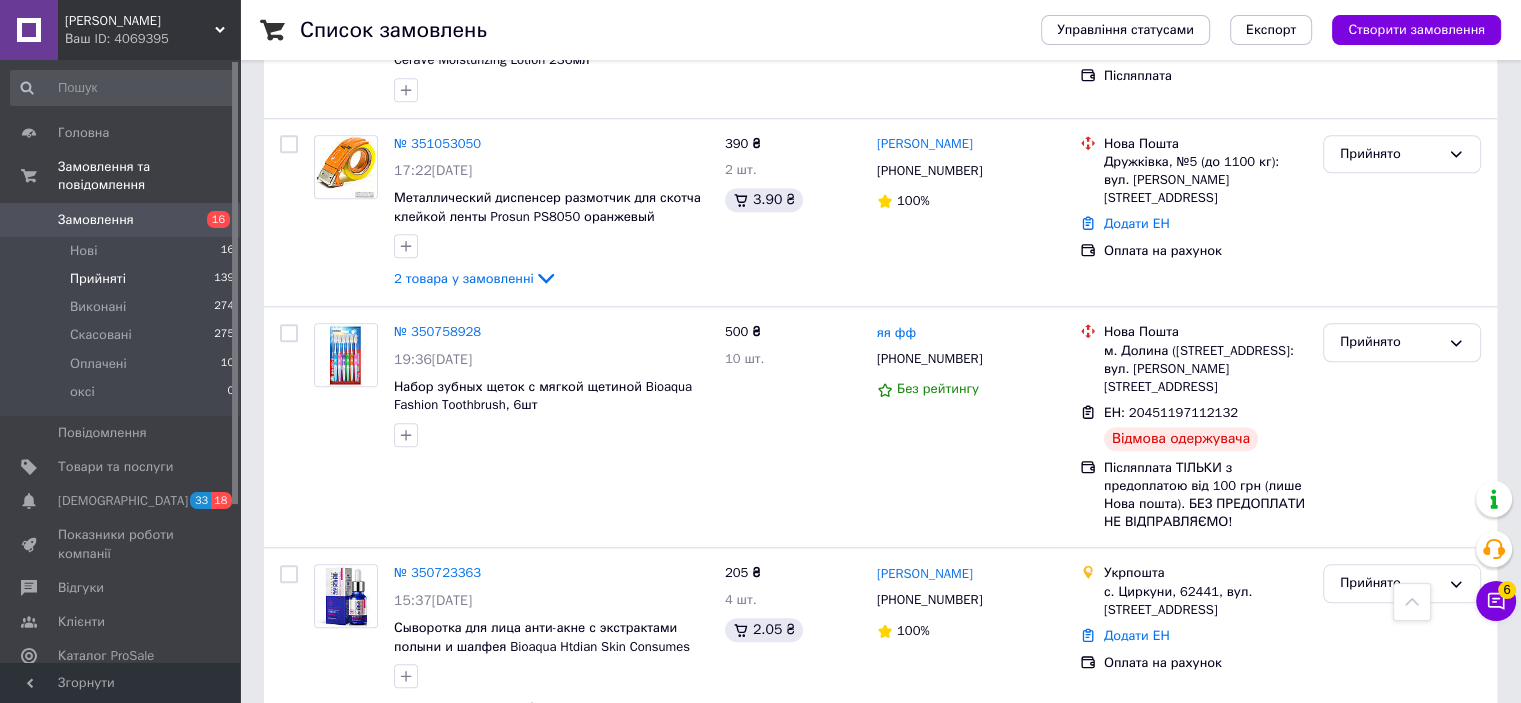 scroll, scrollTop: 1800, scrollLeft: 0, axis: vertical 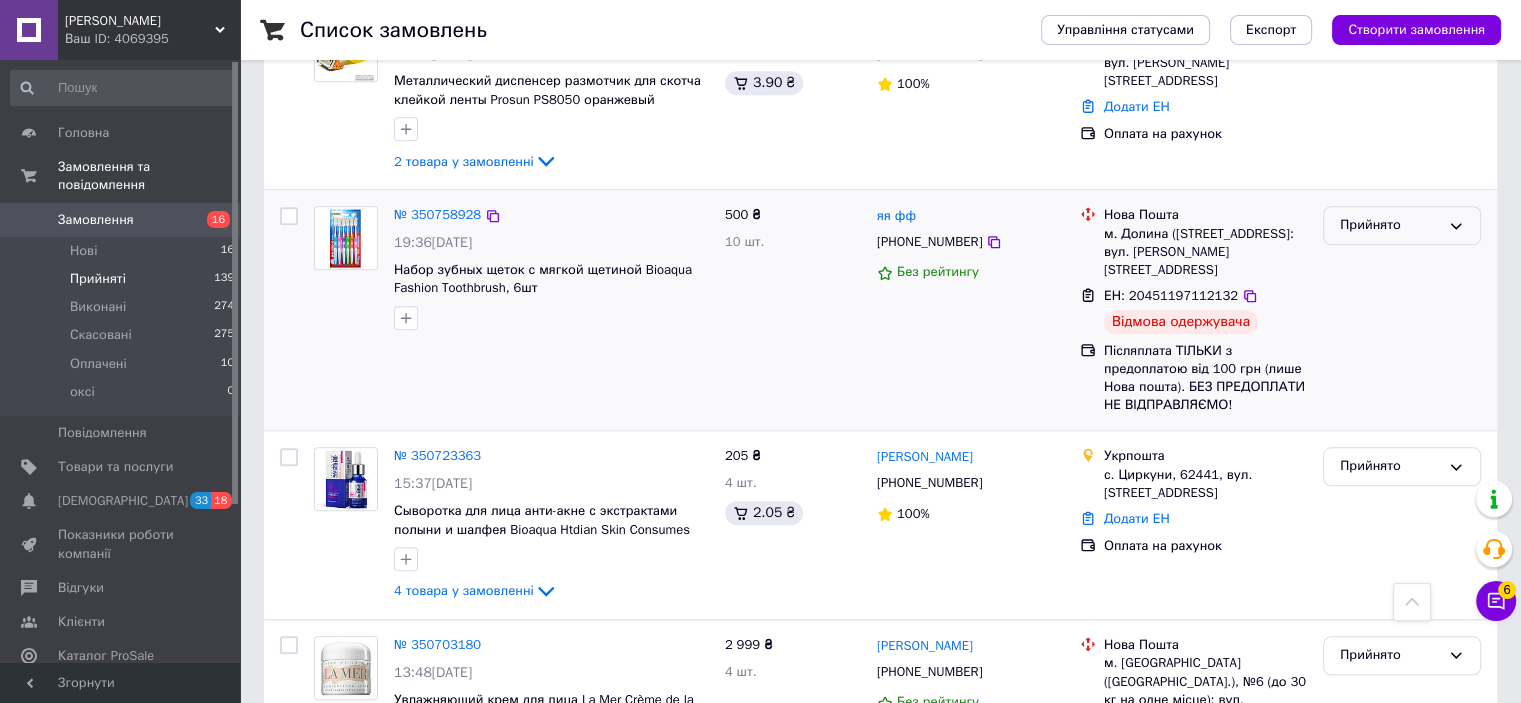 click on "Прийнято" at bounding box center (1390, 225) 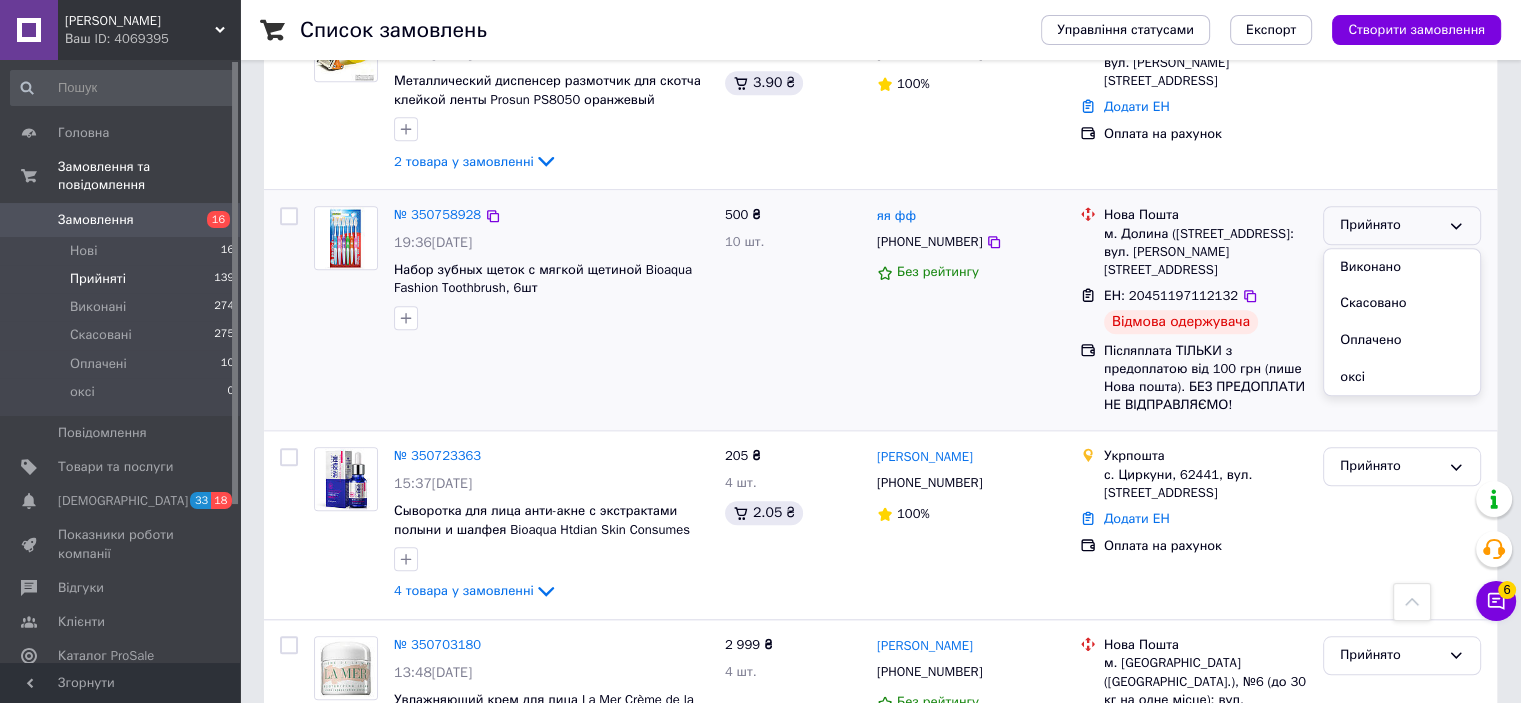 click on "500 ₴ 10 шт." at bounding box center [793, 310] 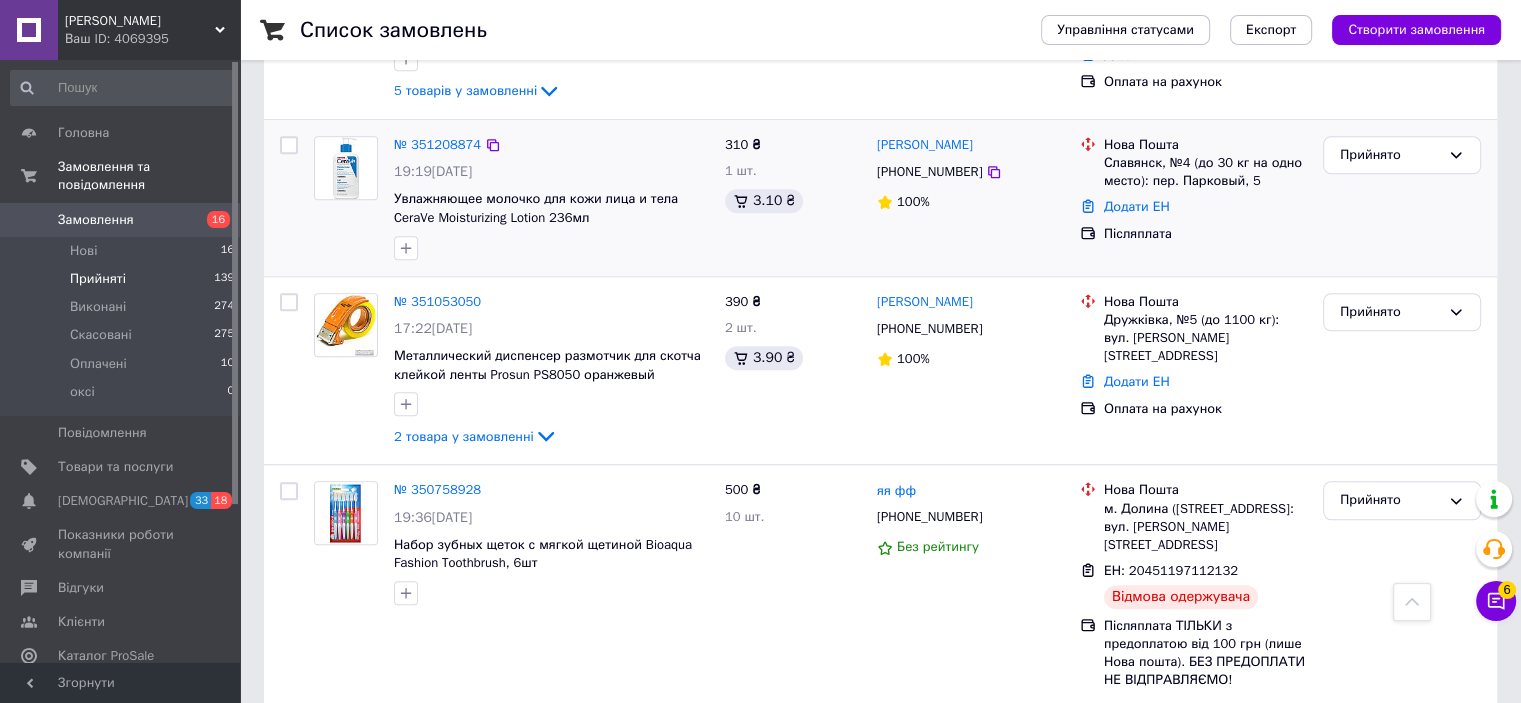 scroll, scrollTop: 1400, scrollLeft: 0, axis: vertical 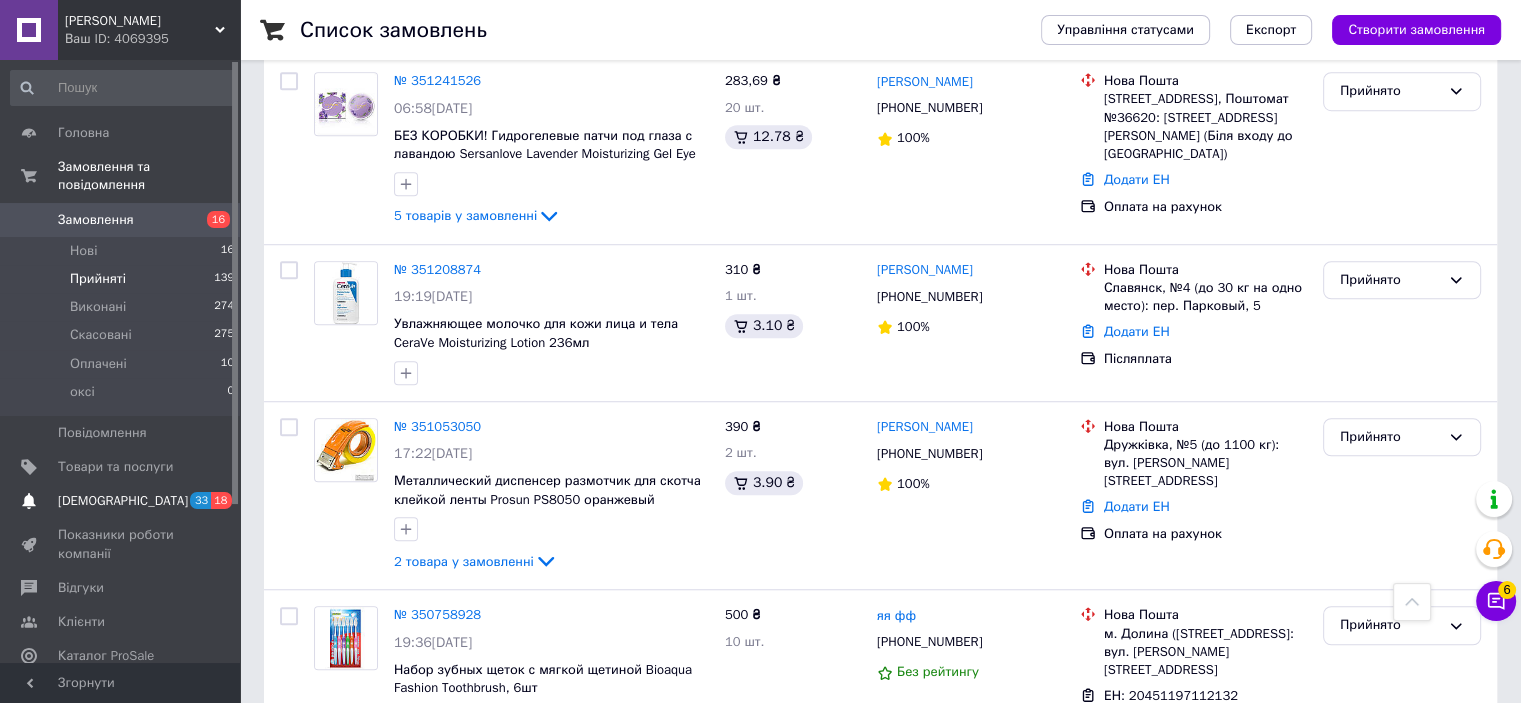 click on "[DEMOGRAPHIC_DATA]" at bounding box center (123, 501) 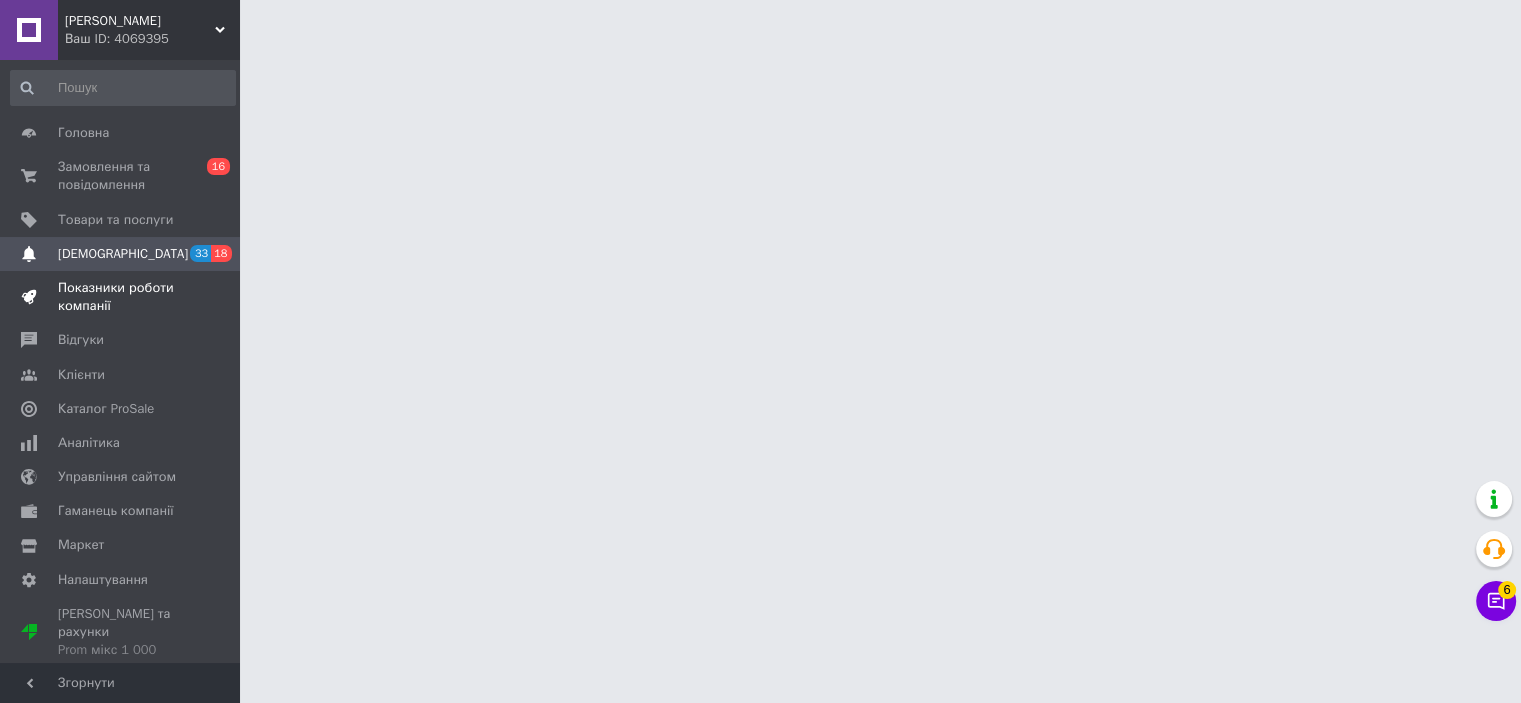 scroll, scrollTop: 0, scrollLeft: 0, axis: both 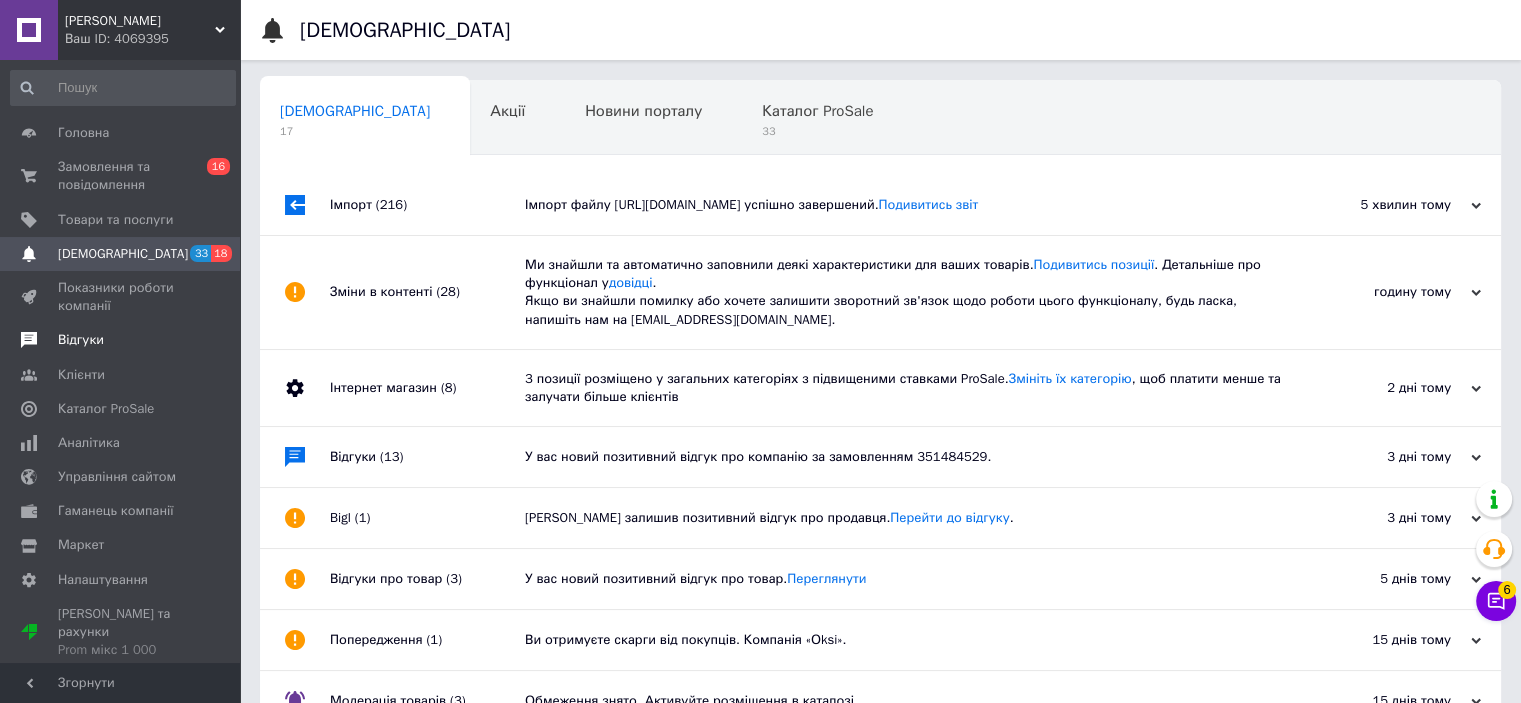 click on "Відгуки" at bounding box center [81, 340] 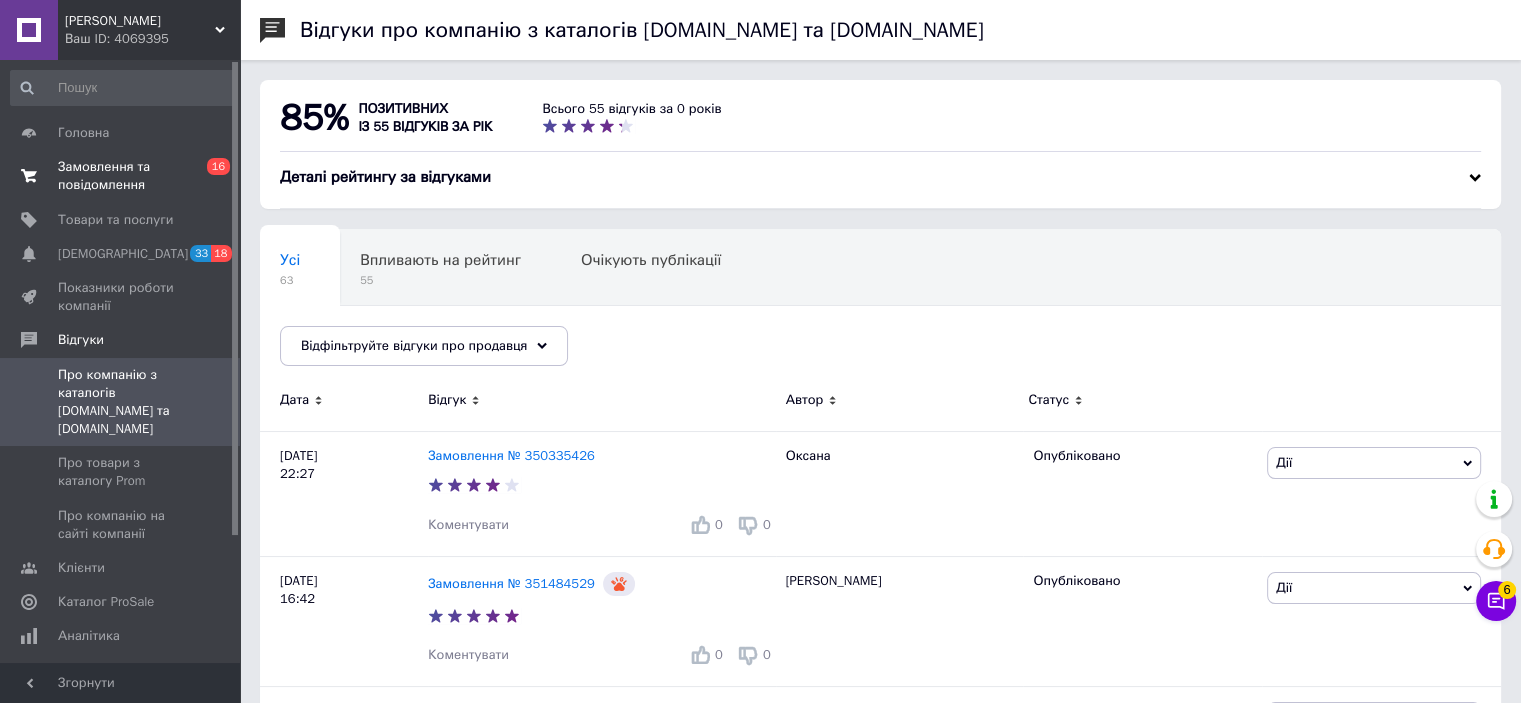 click on "Замовлення та повідомлення" at bounding box center [121, 176] 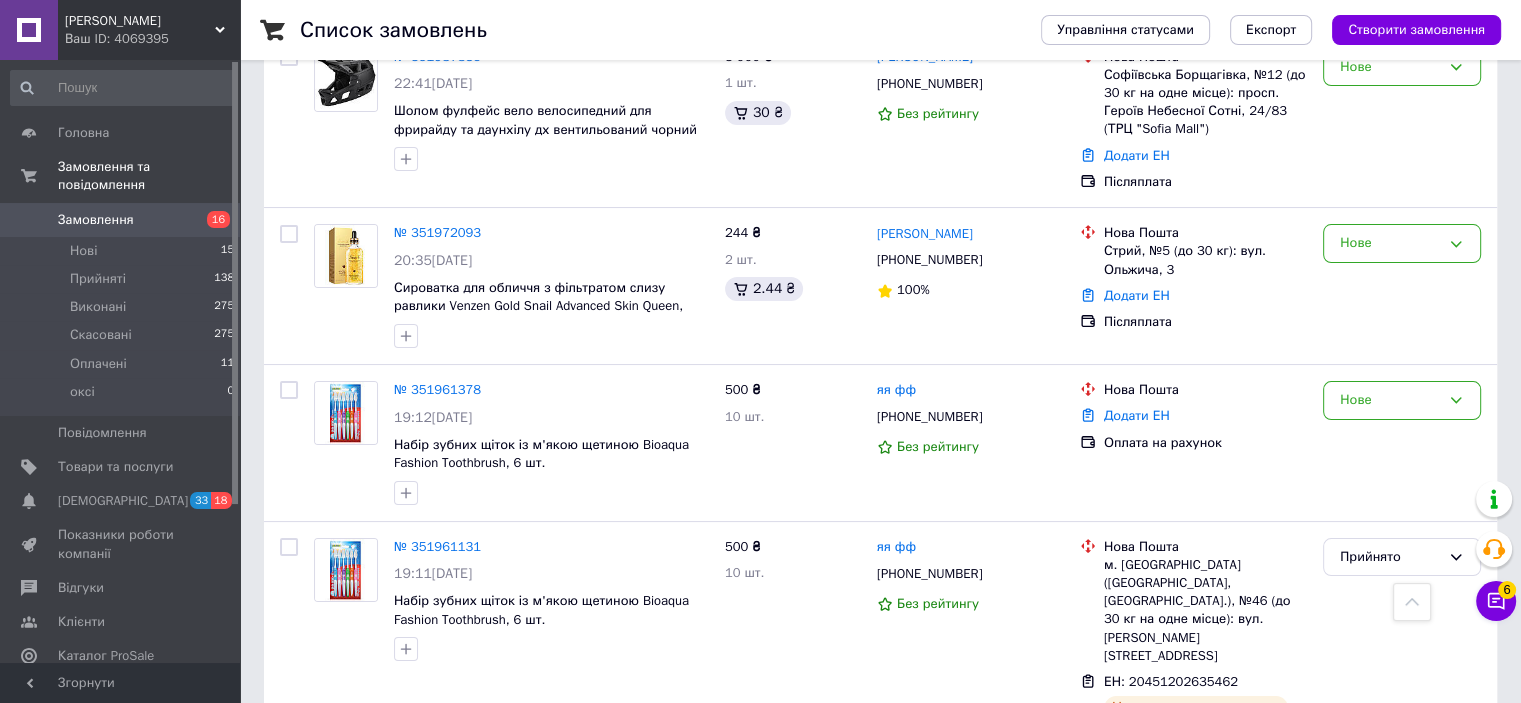 scroll, scrollTop: 0, scrollLeft: 0, axis: both 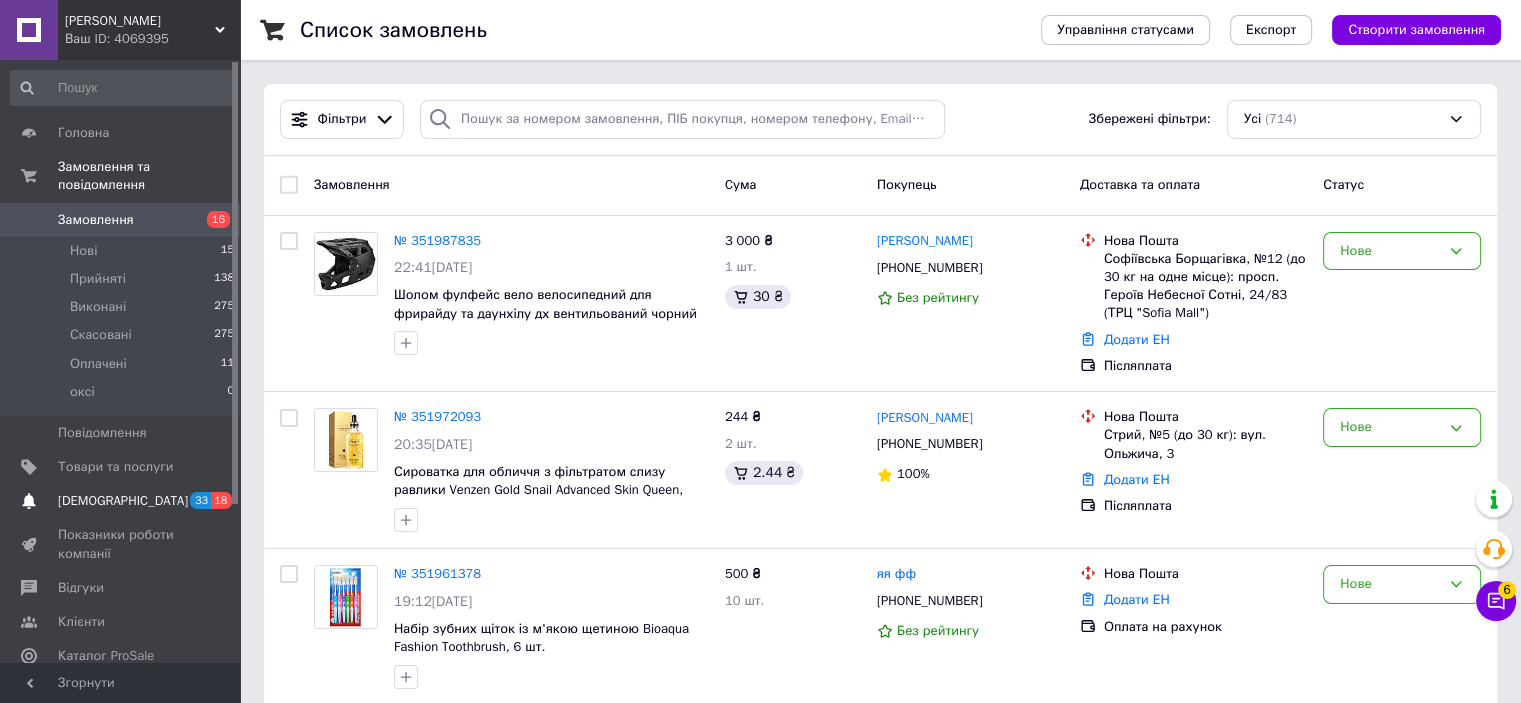 click on "[DEMOGRAPHIC_DATA] 33 18" at bounding box center (123, 501) 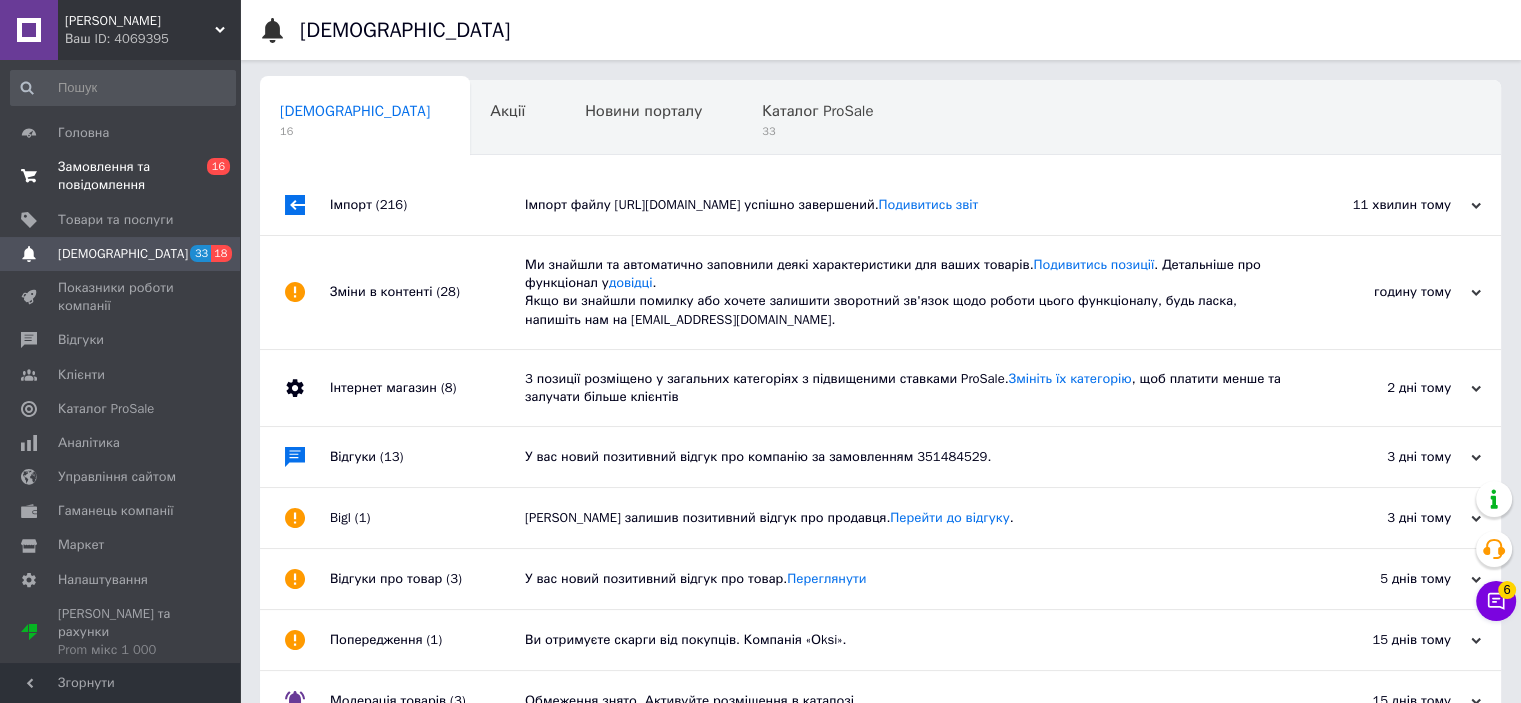 click on "Замовлення та повідомлення" at bounding box center [121, 176] 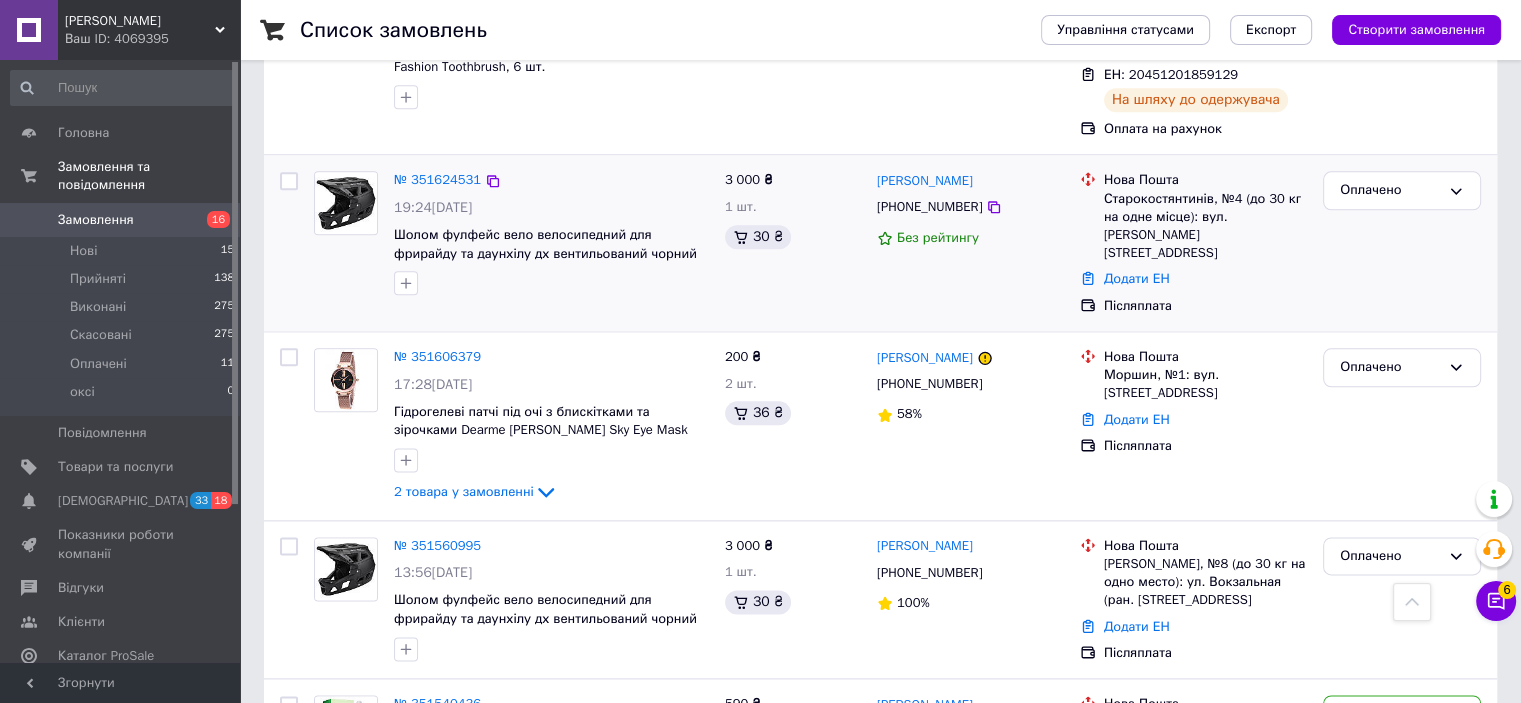 scroll, scrollTop: 2500, scrollLeft: 0, axis: vertical 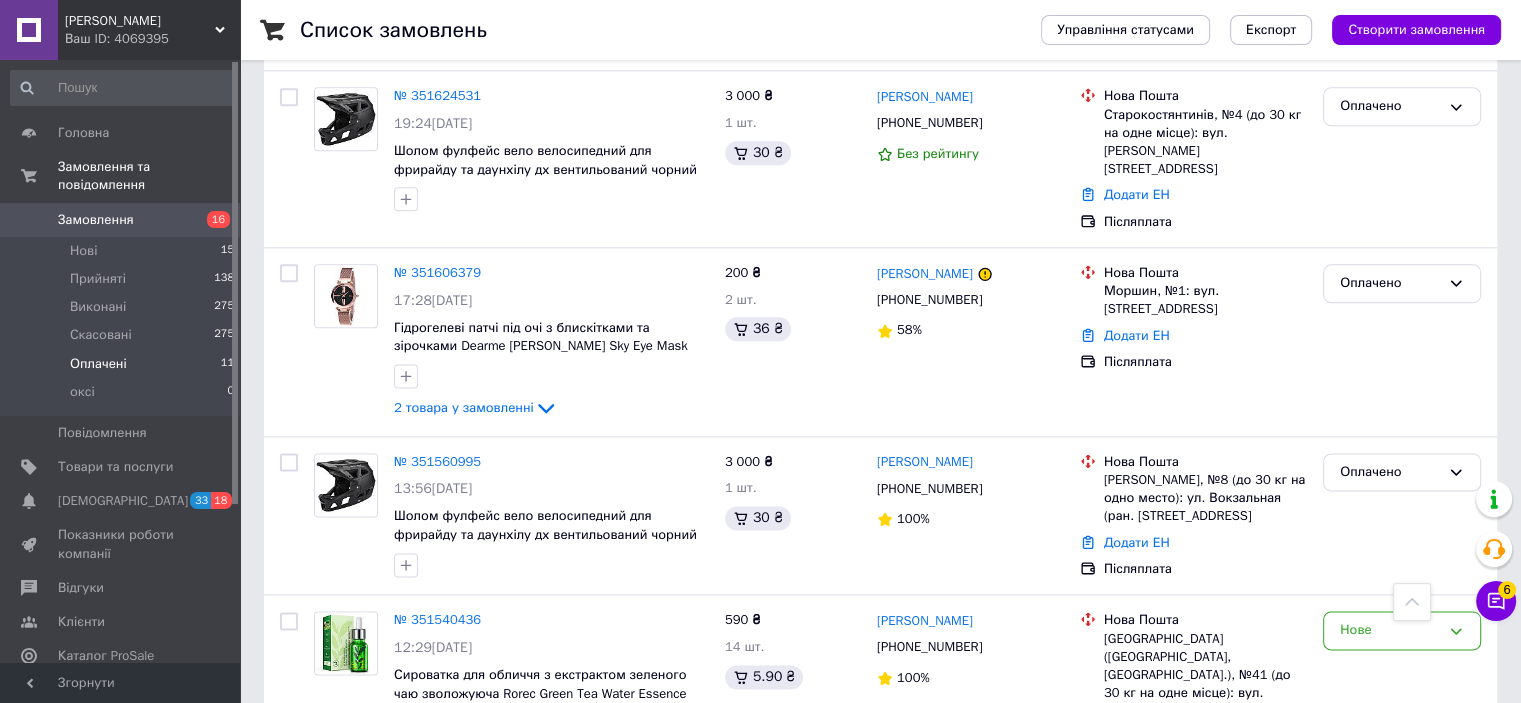 click on "Оплачені 11" at bounding box center (123, 364) 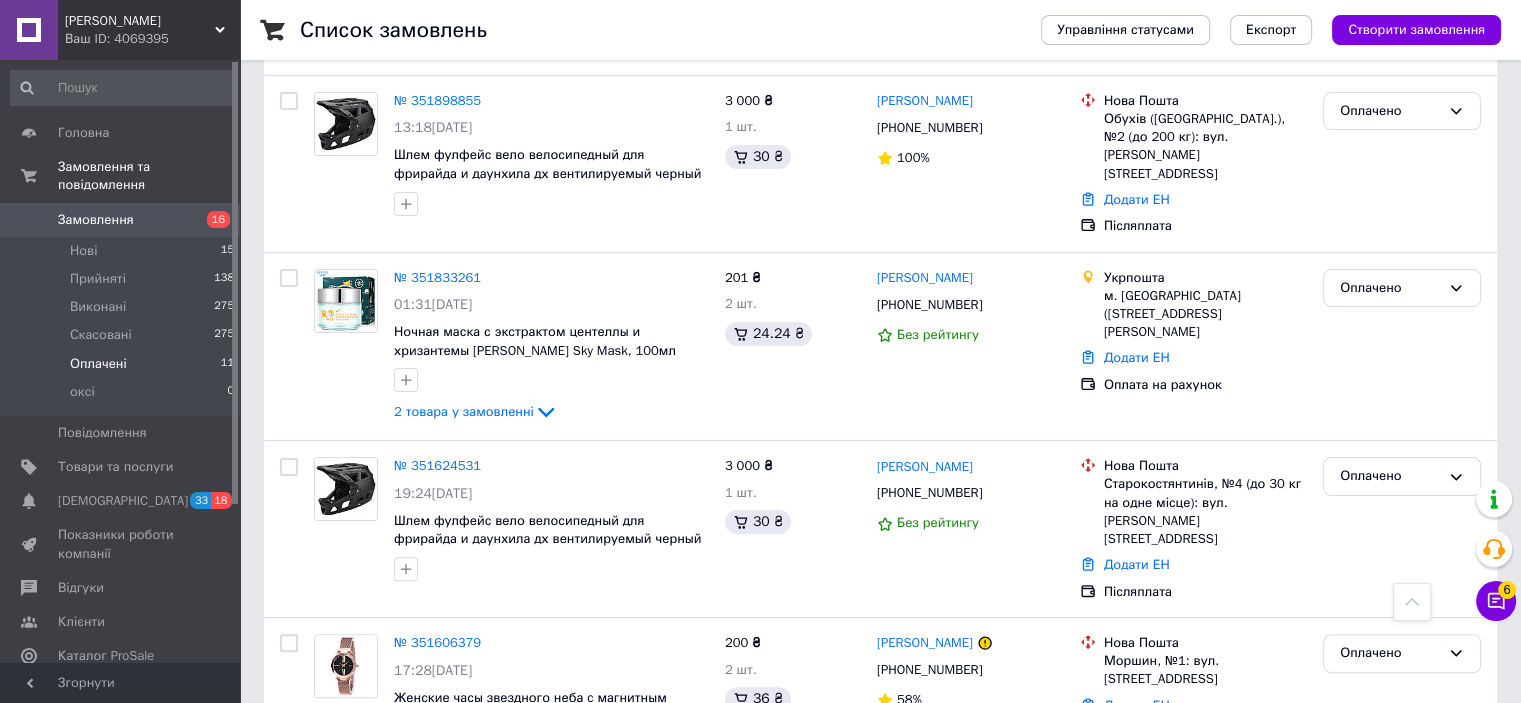 scroll, scrollTop: 700, scrollLeft: 0, axis: vertical 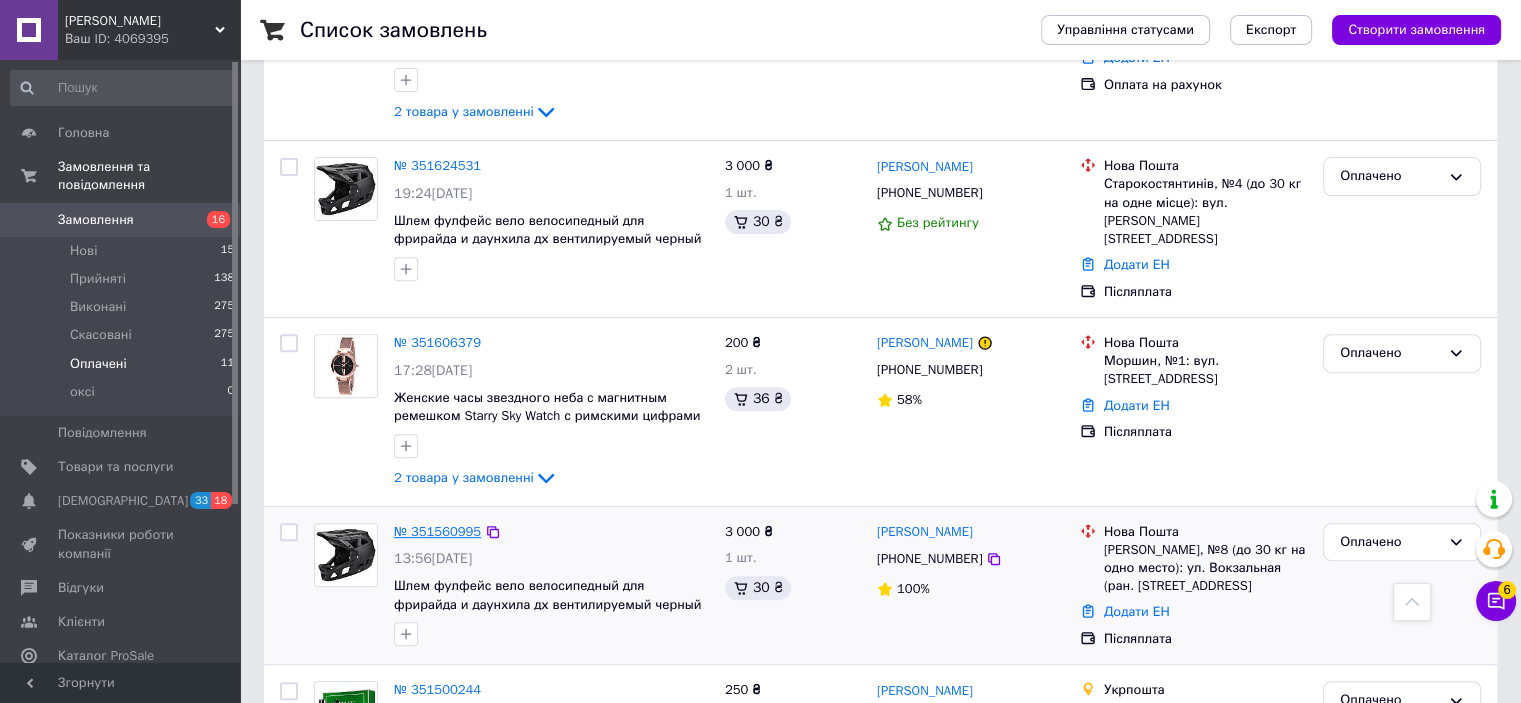 click on "№ 351560995" at bounding box center [437, 531] 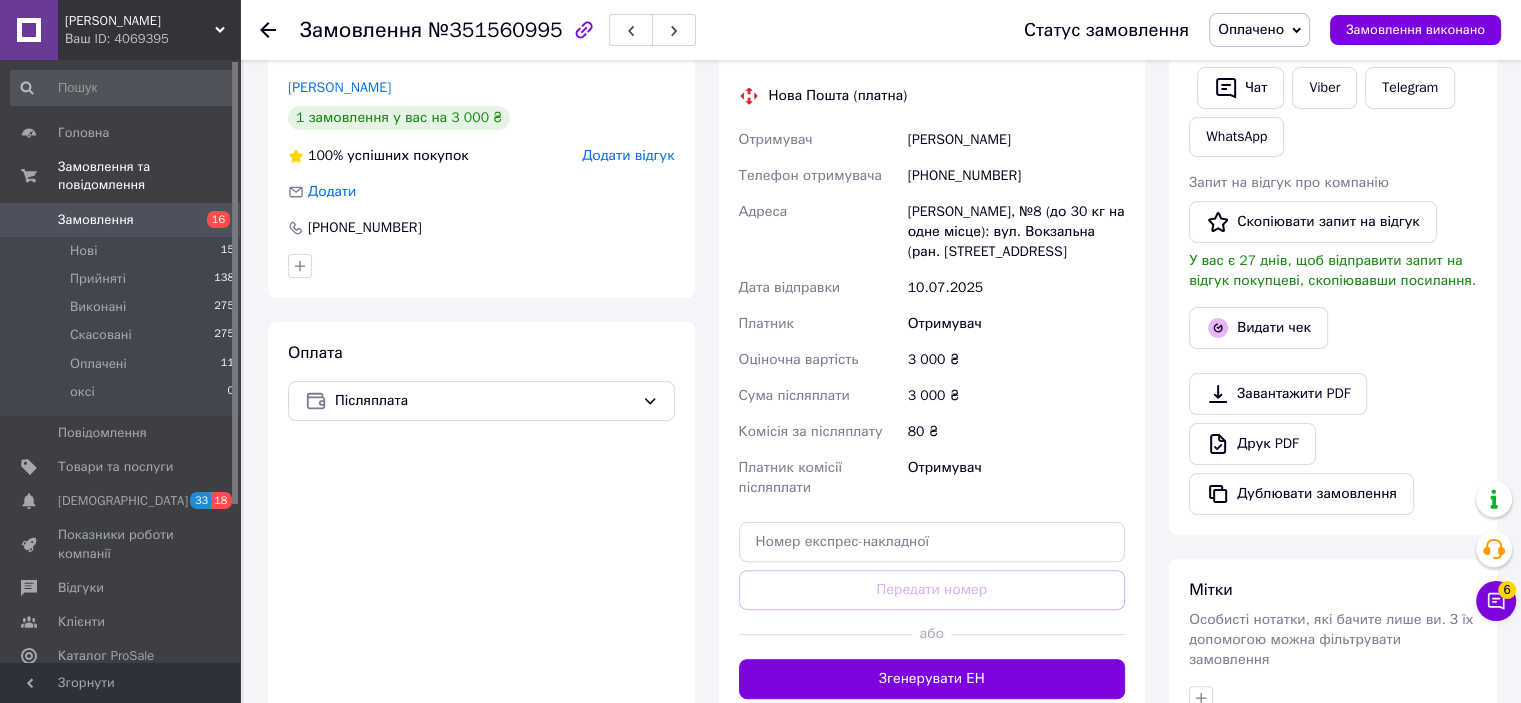 scroll, scrollTop: 500, scrollLeft: 0, axis: vertical 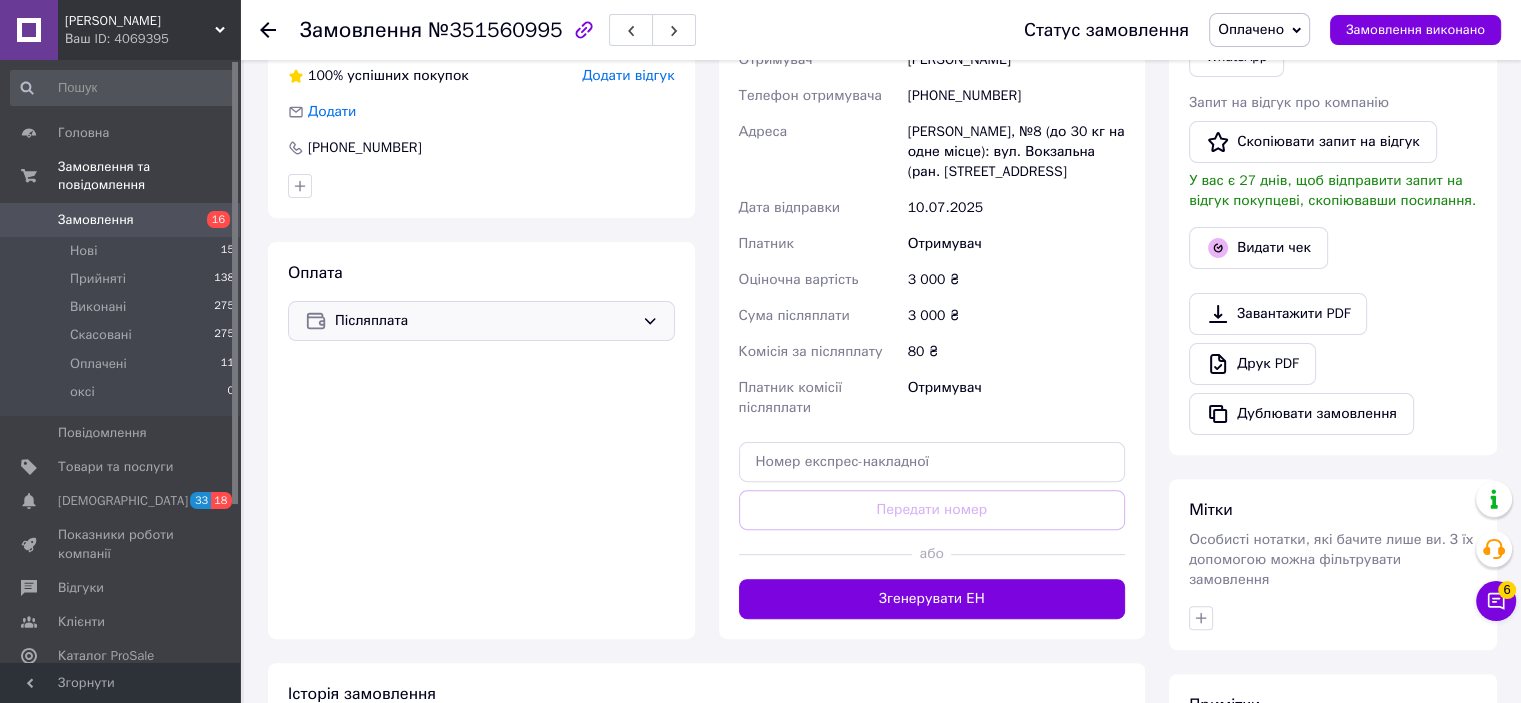 click on "Післяплата" at bounding box center [481, 321] 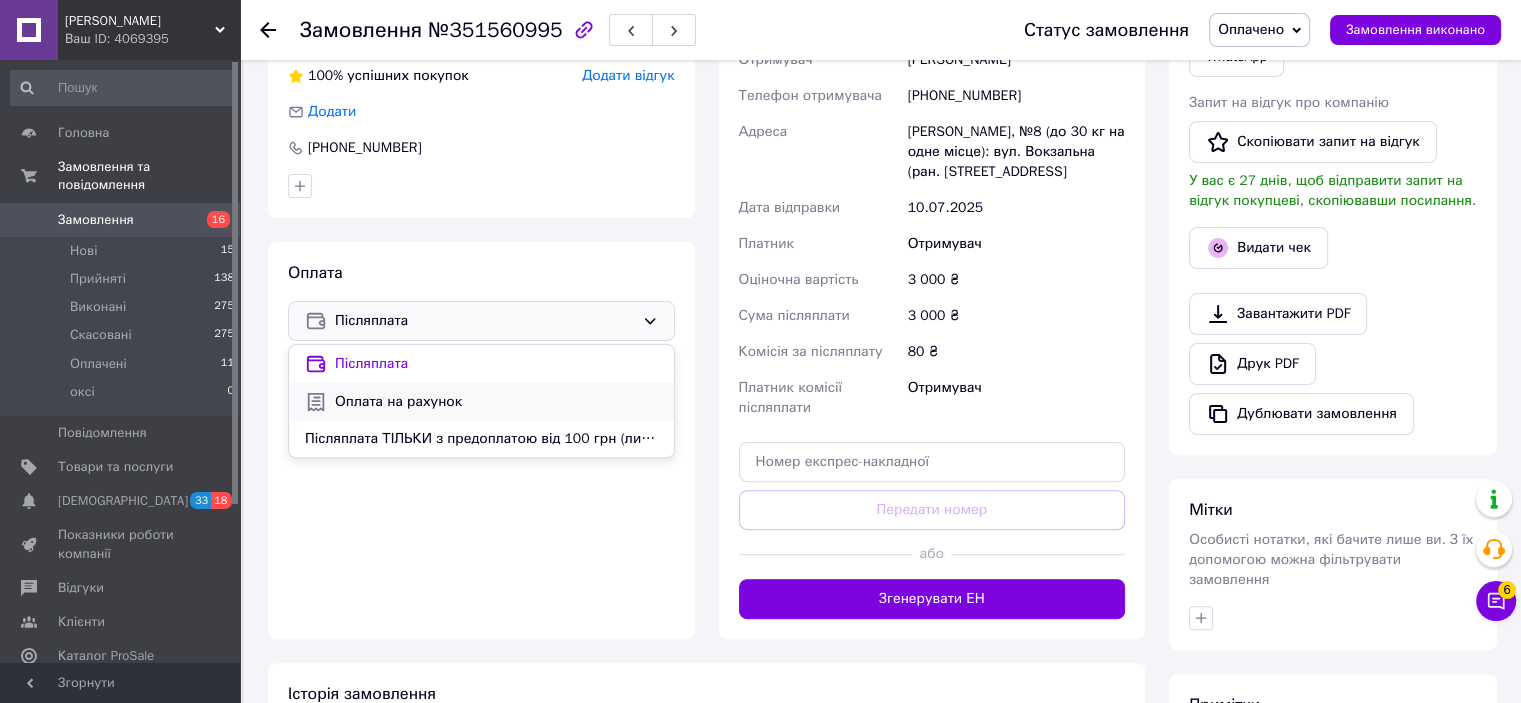 click on "Оплата на рахунок" at bounding box center [496, 402] 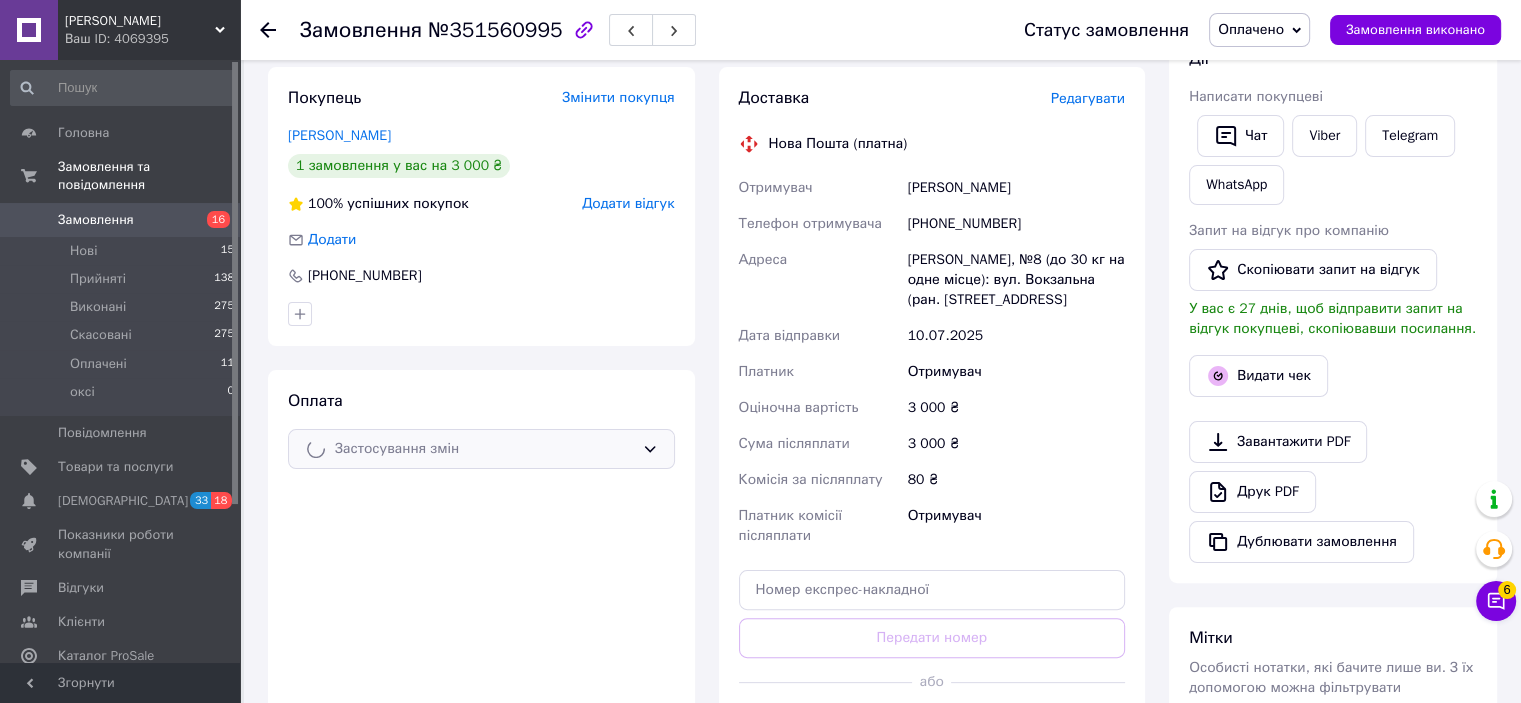 scroll, scrollTop: 100, scrollLeft: 0, axis: vertical 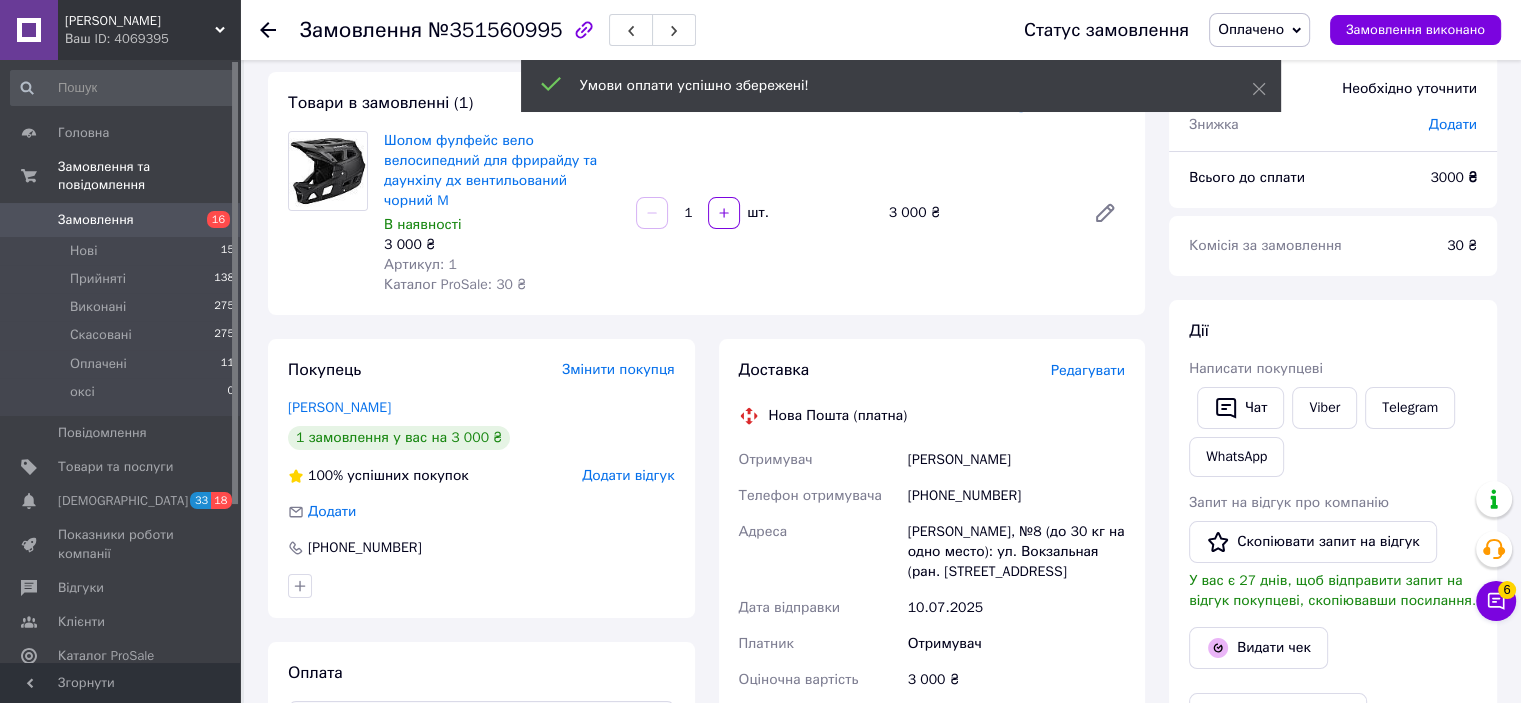 drag, startPoint x: 267, startPoint y: 31, endPoint x: 279, endPoint y: 40, distance: 15 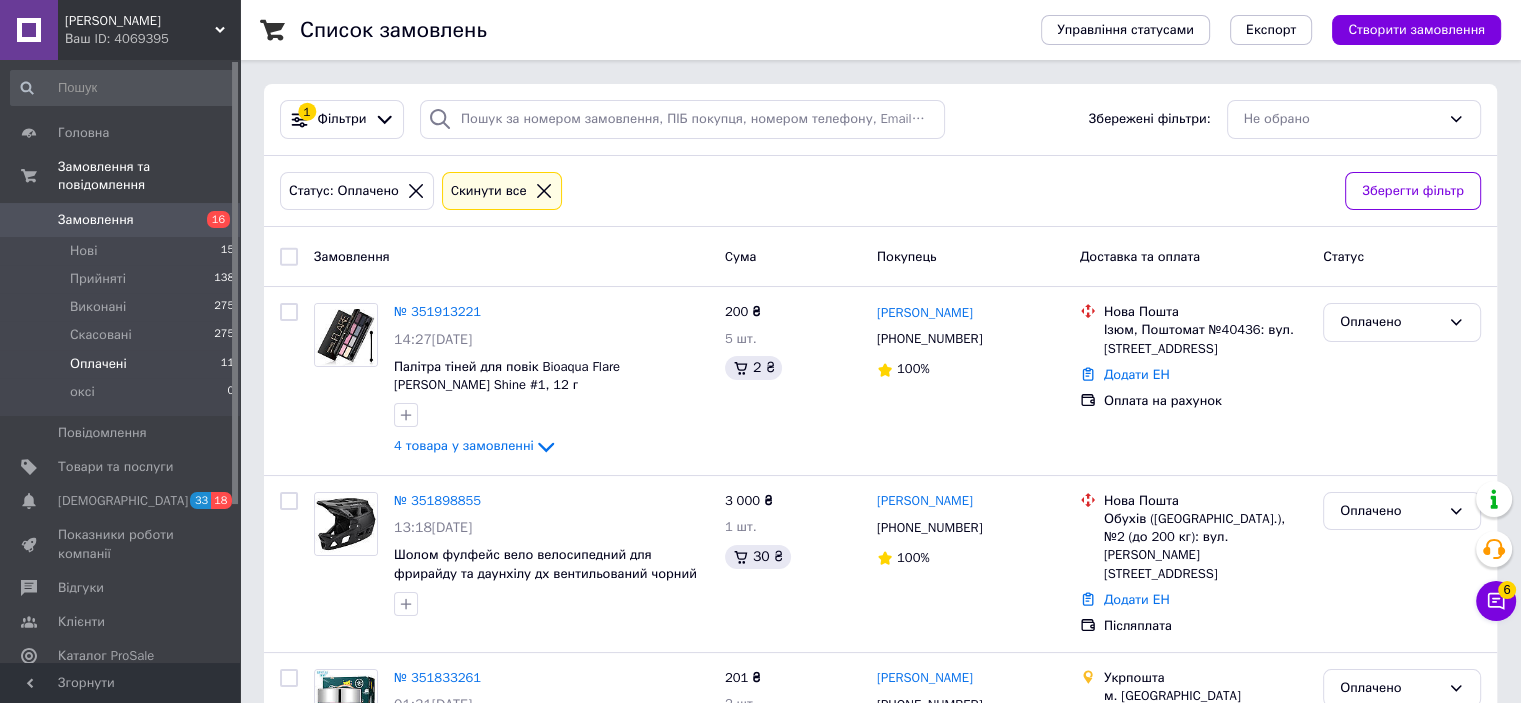 click on "Оплачені 11" at bounding box center [123, 364] 